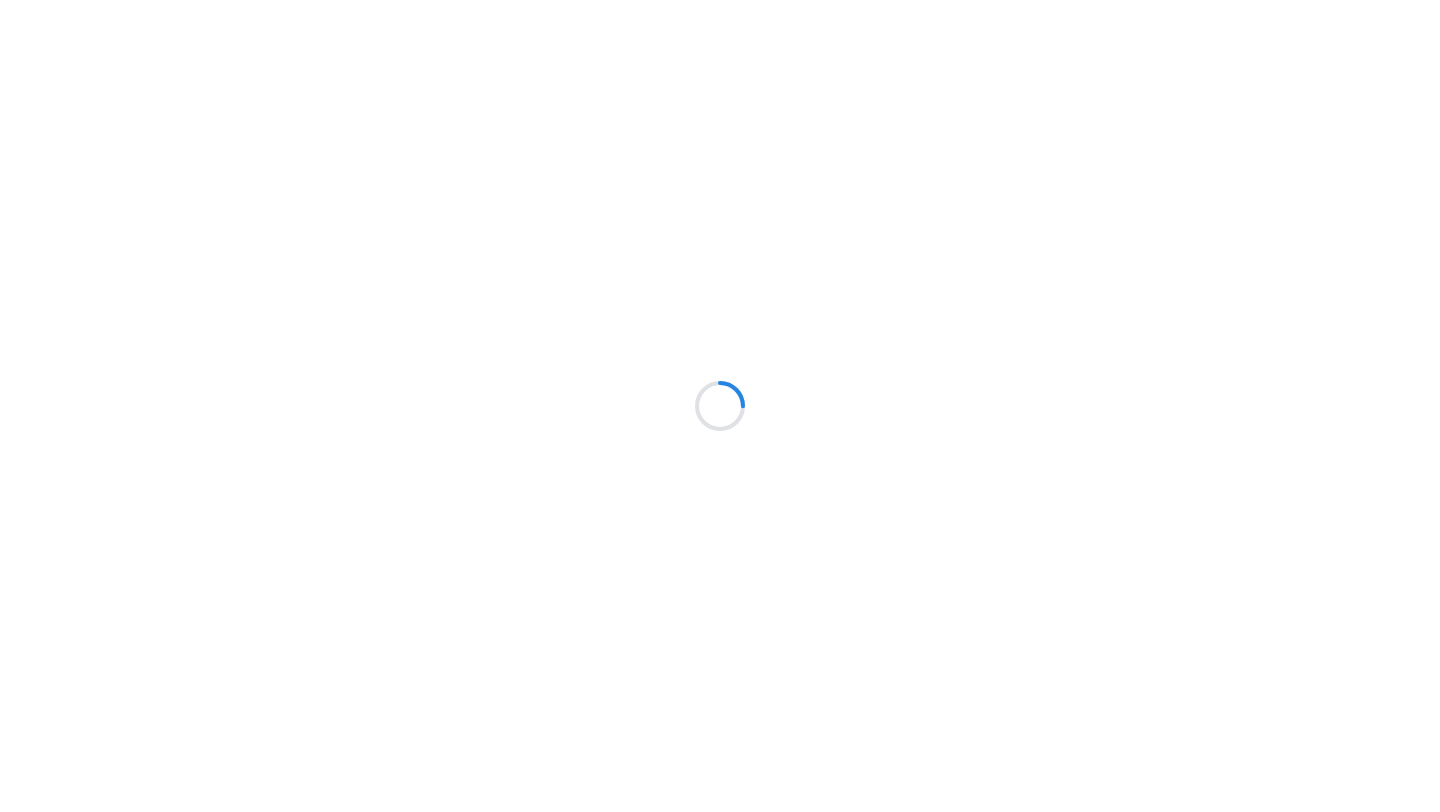 scroll, scrollTop: 0, scrollLeft: 0, axis: both 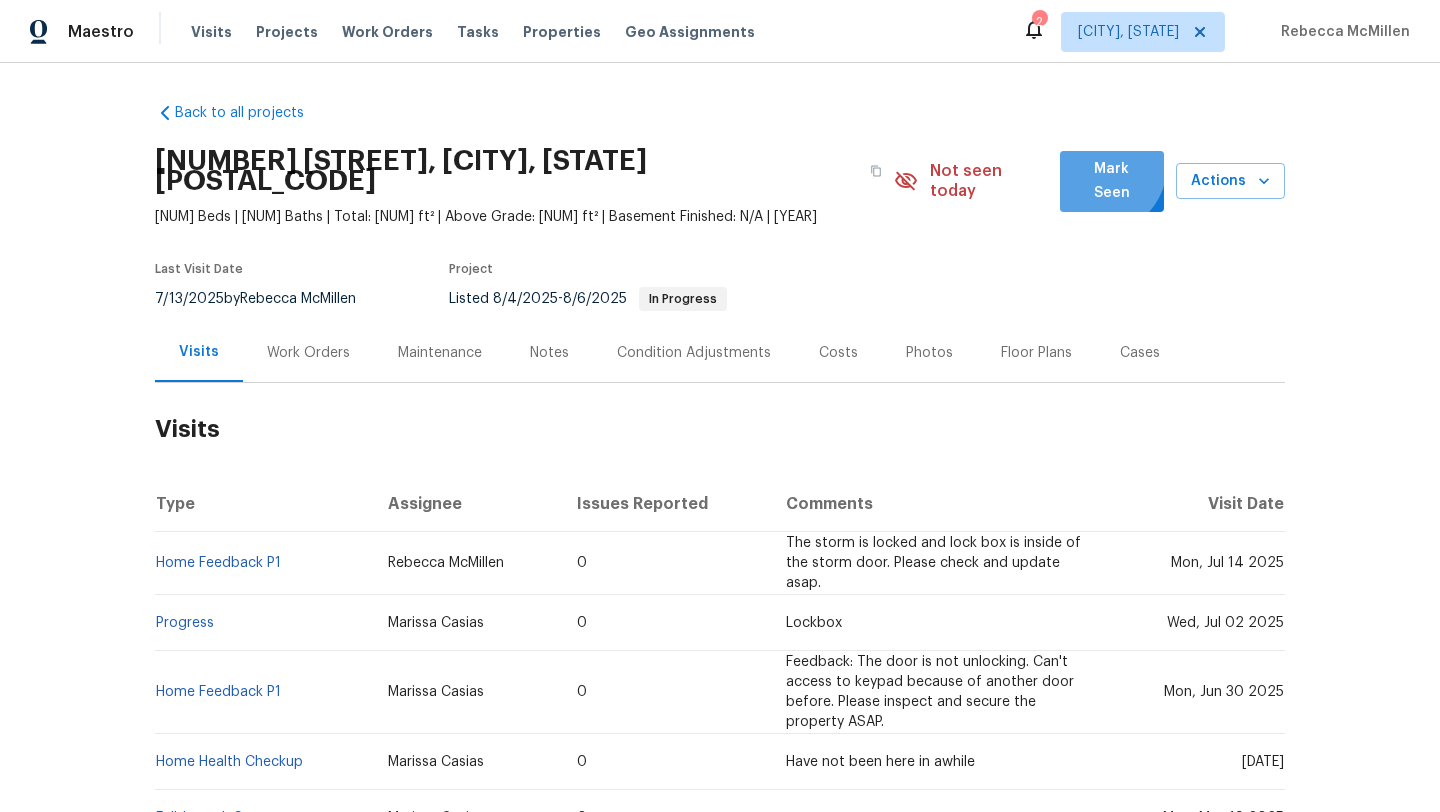 click on "Mark Seen" at bounding box center (1112, 181) 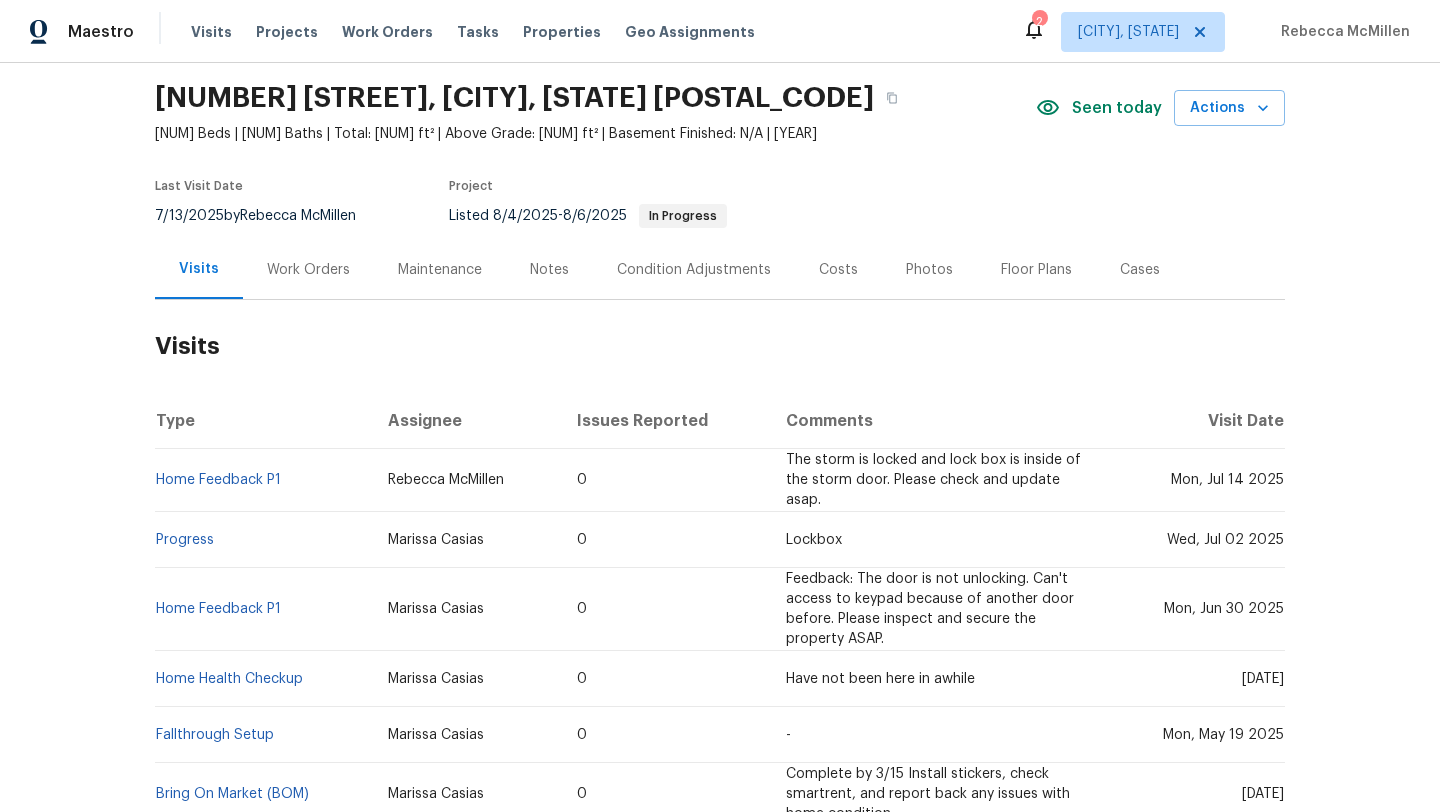 scroll, scrollTop: 0, scrollLeft: 0, axis: both 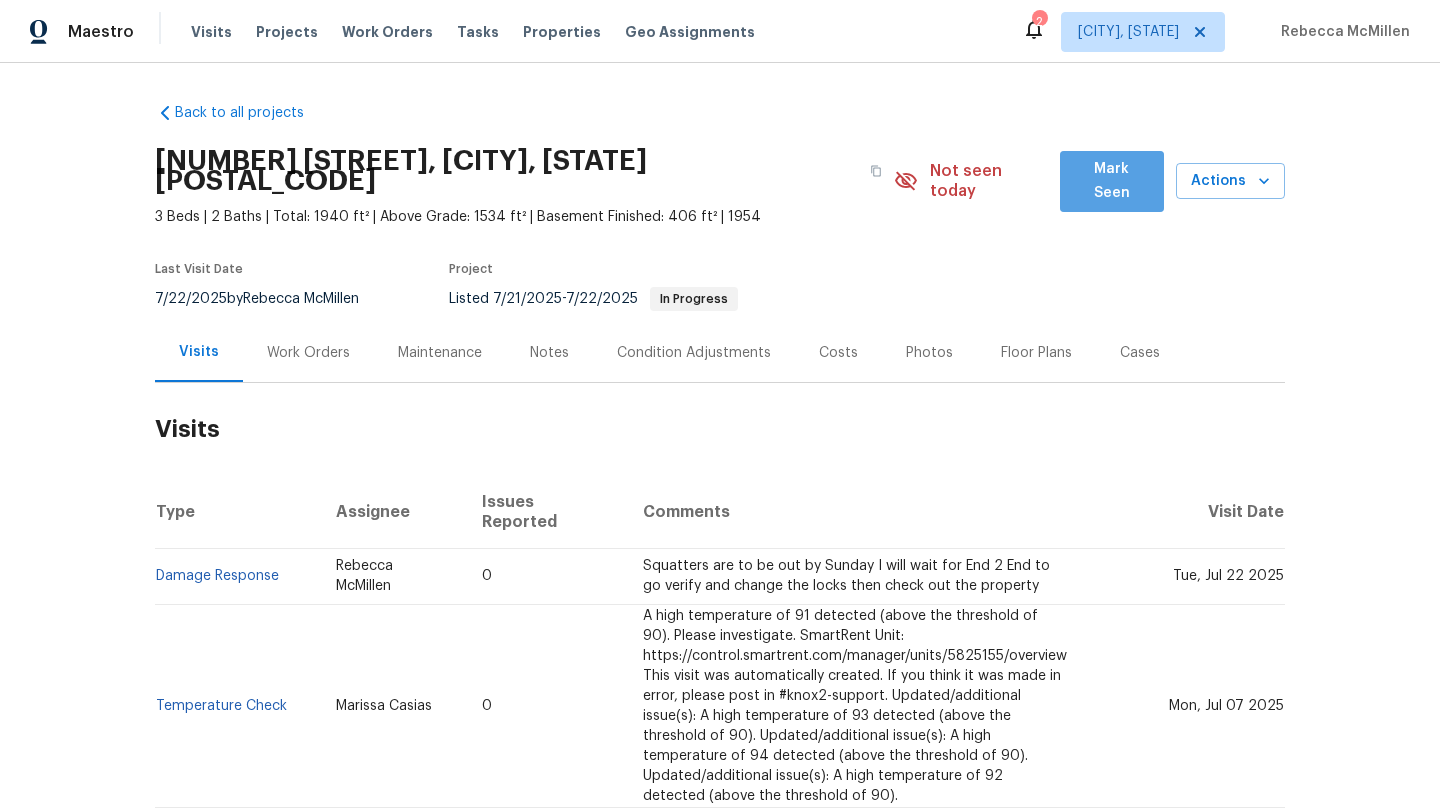 click on "Mark Seen" at bounding box center [1112, 181] 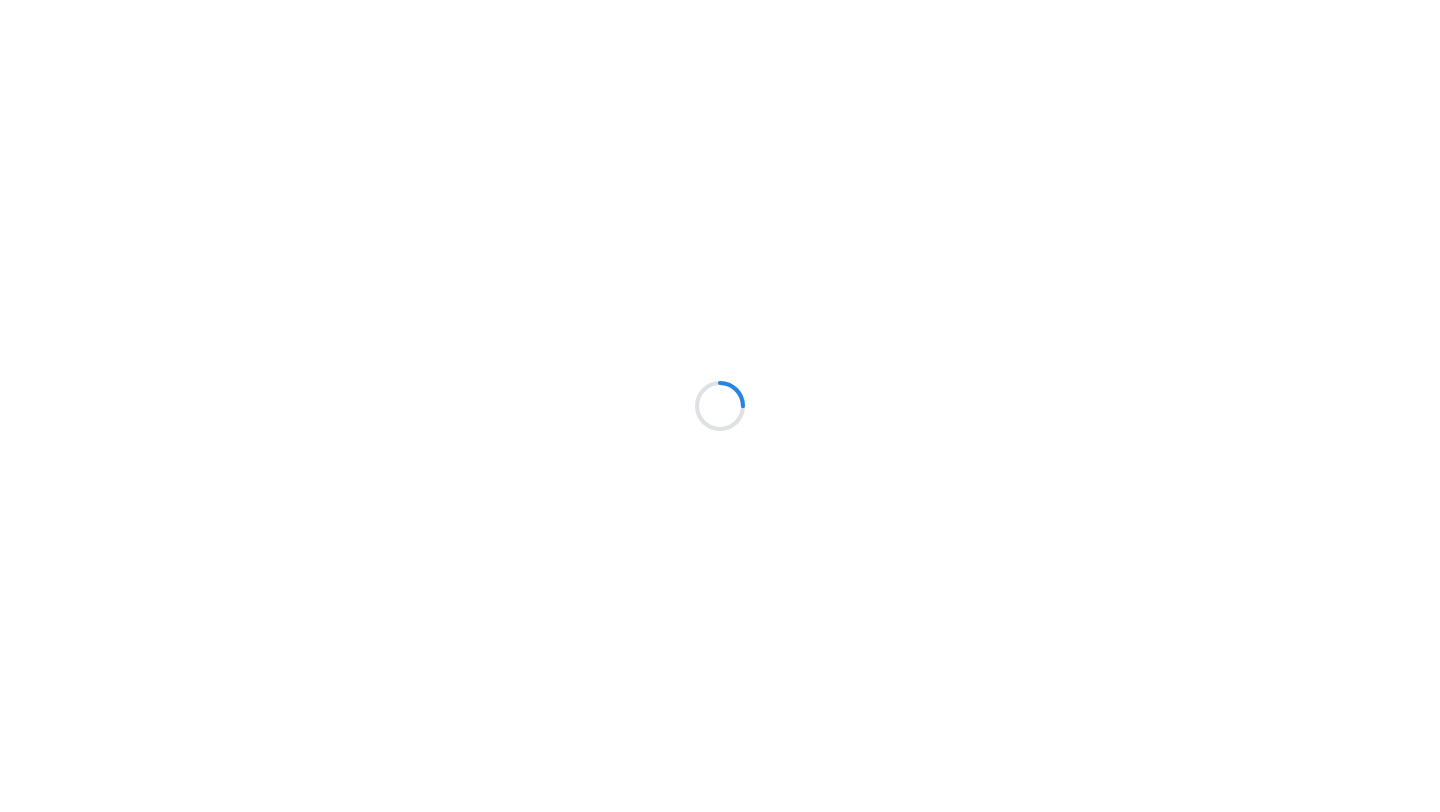 scroll, scrollTop: 0, scrollLeft: 0, axis: both 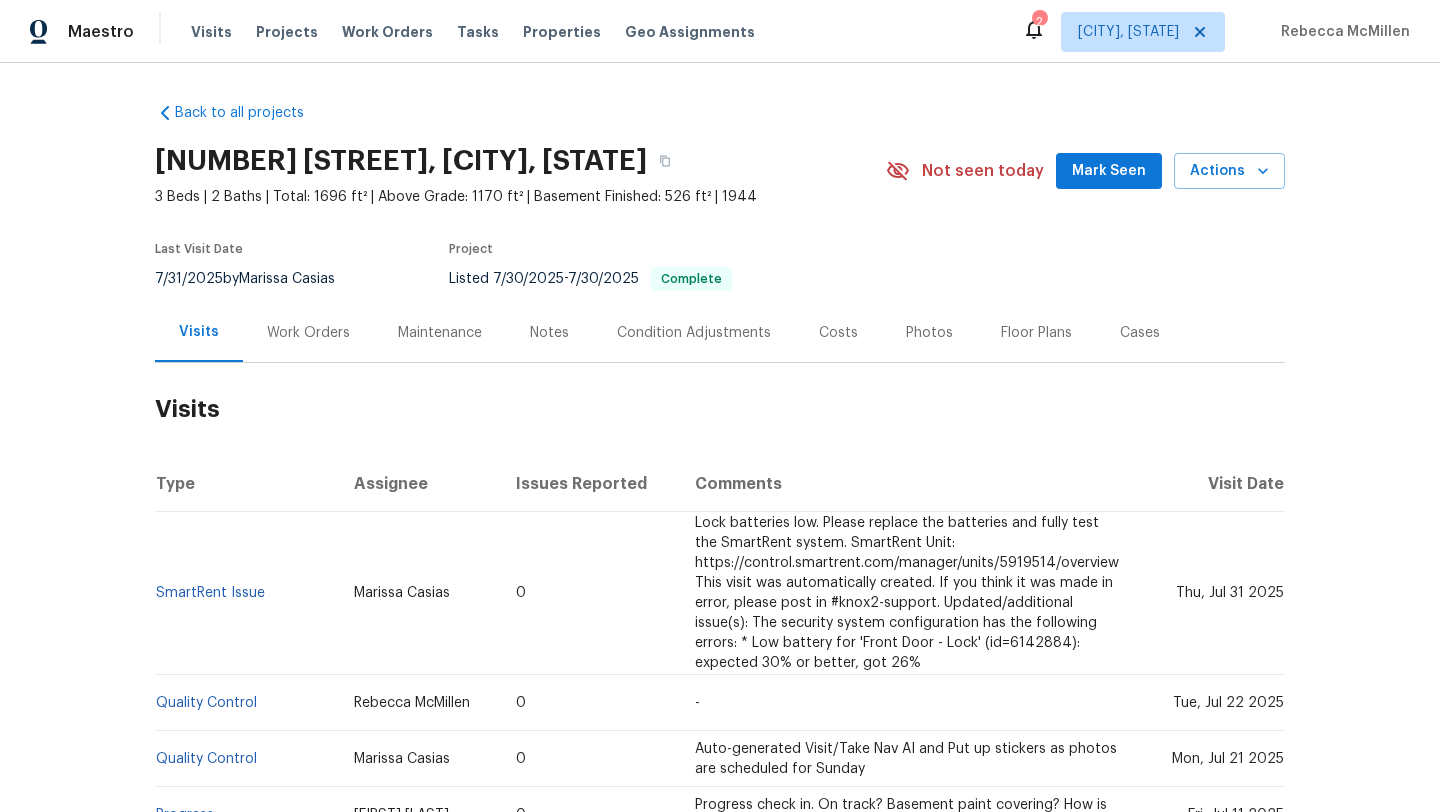 click on "Mark Seen" at bounding box center (1109, 171) 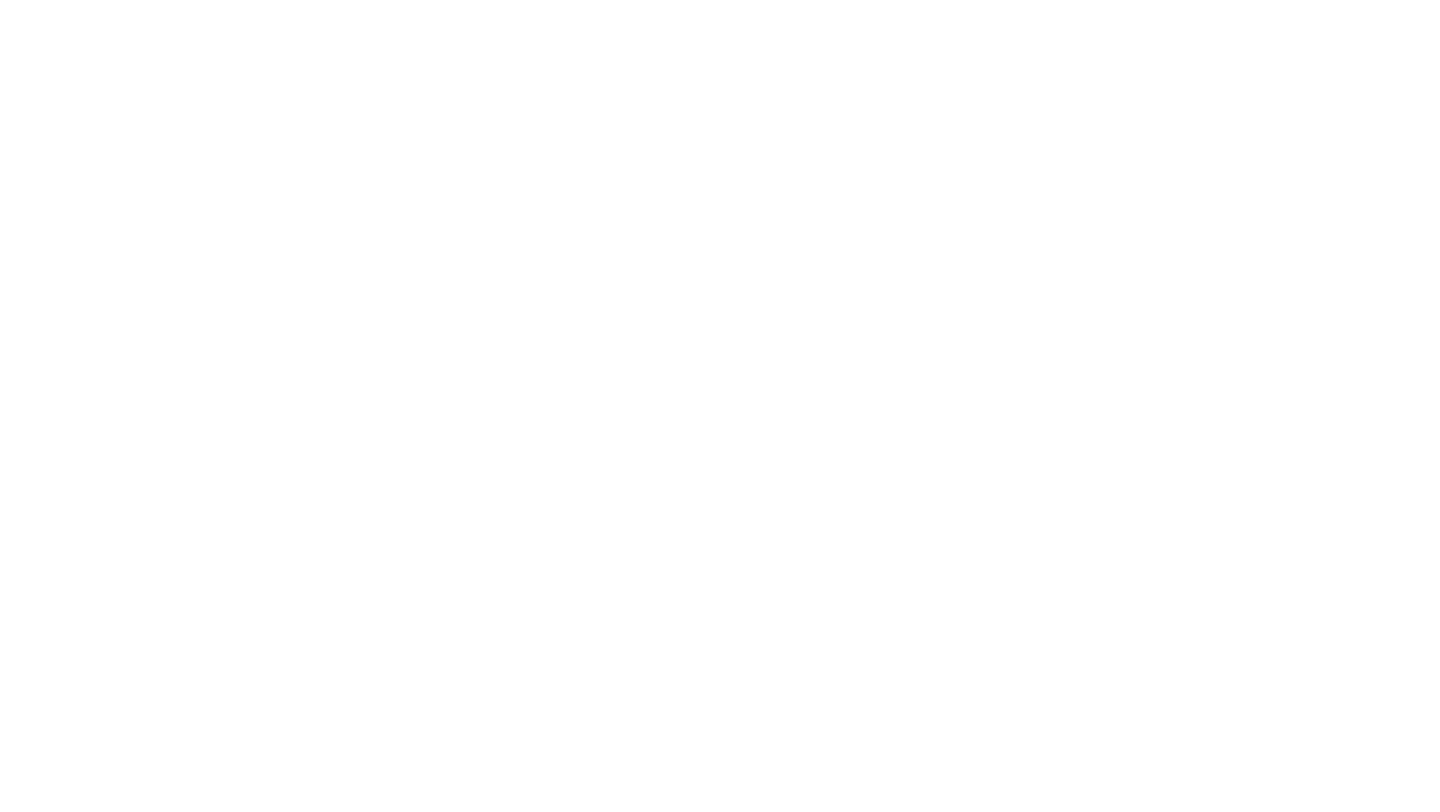 scroll, scrollTop: 0, scrollLeft: 0, axis: both 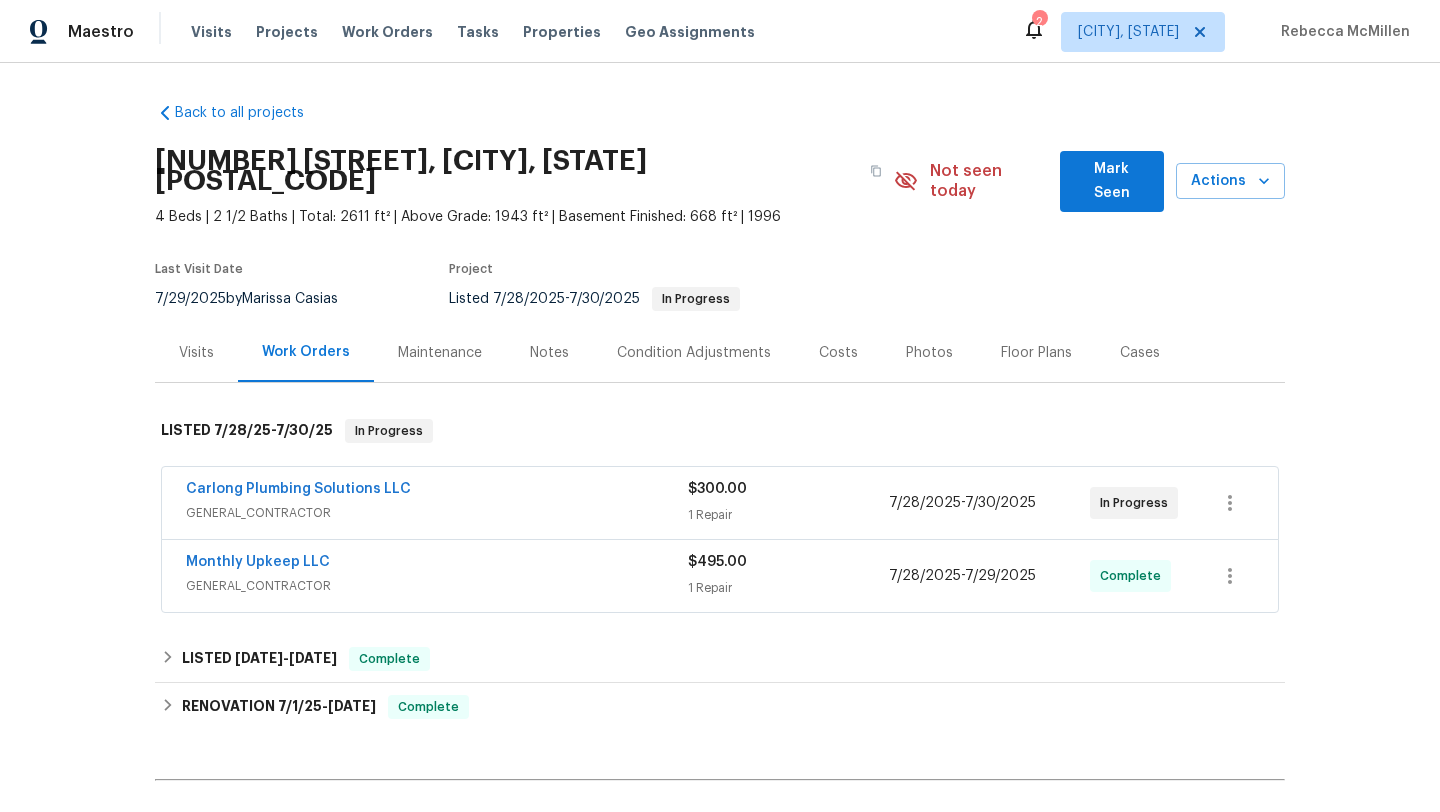 click on "Mark Seen" at bounding box center (1112, 181) 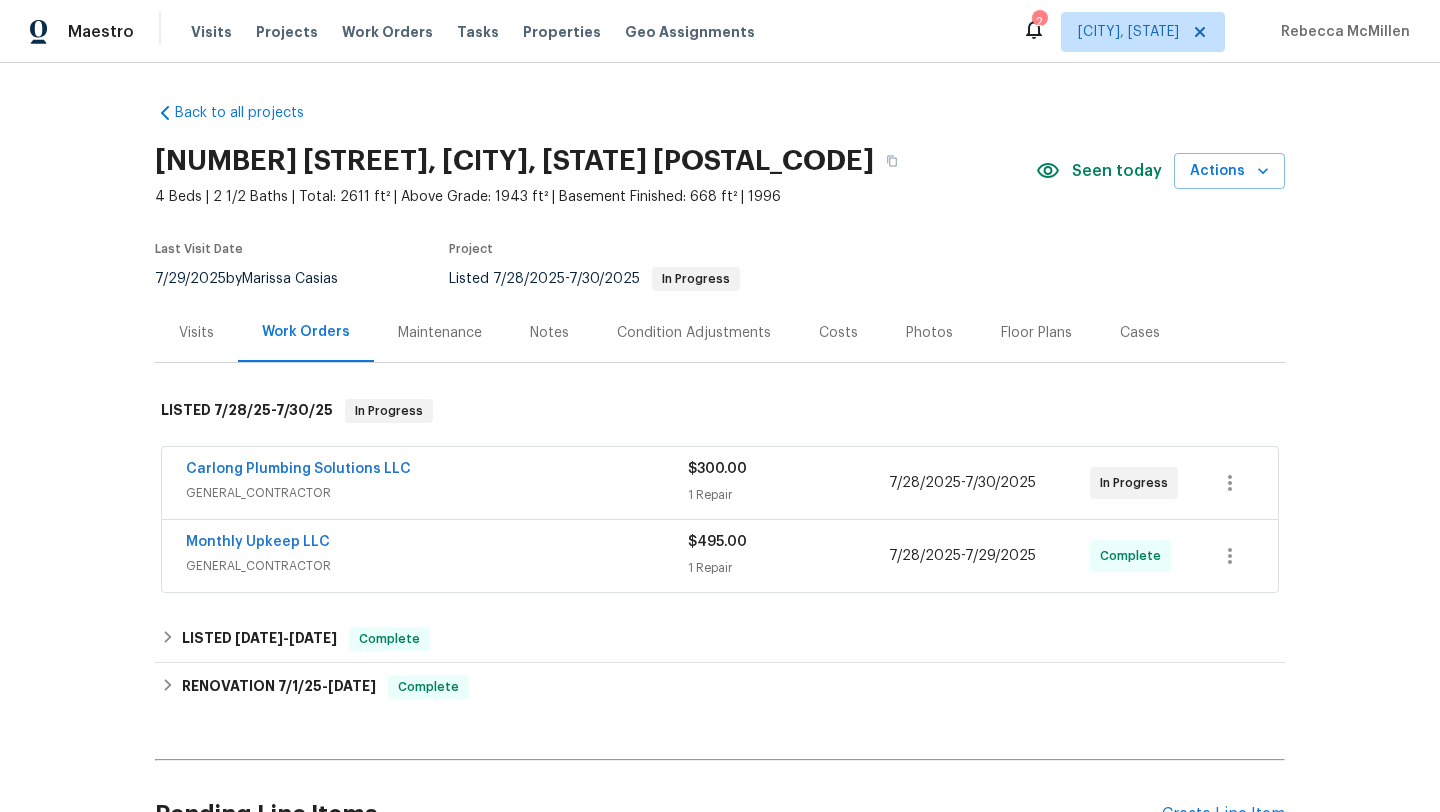 click on "Visits" at bounding box center (196, 332) 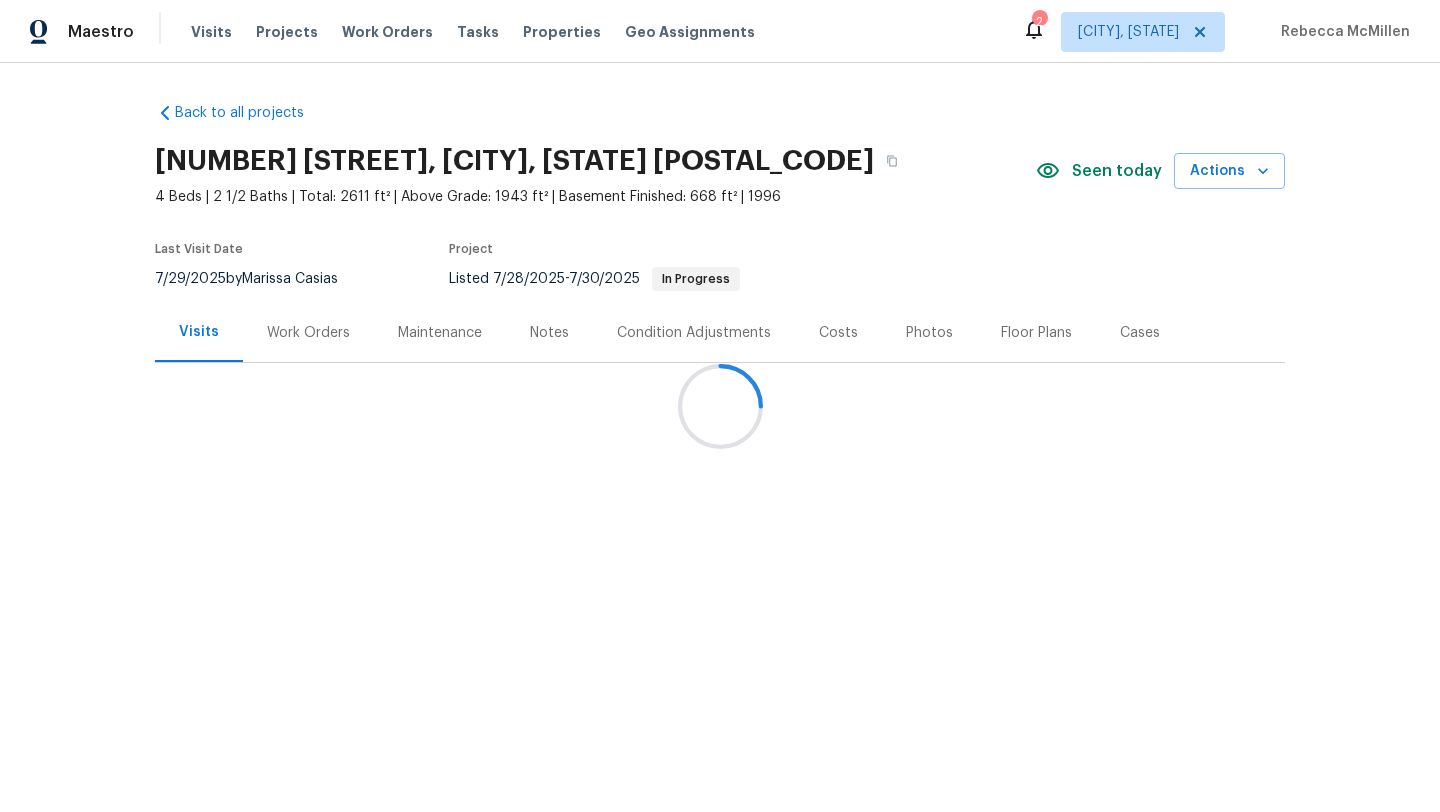 scroll, scrollTop: 0, scrollLeft: 0, axis: both 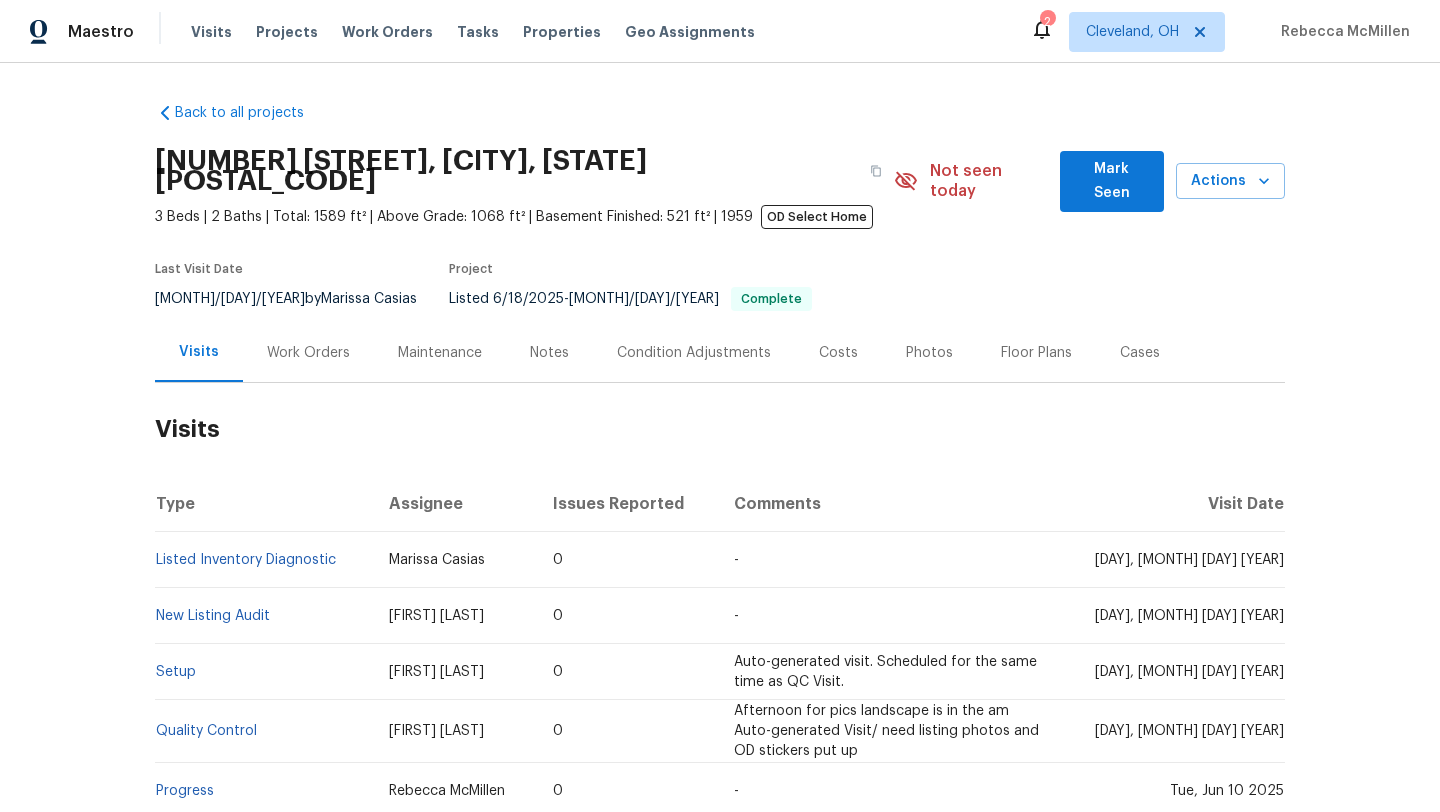 click on "Mark Seen" at bounding box center (1112, 181) 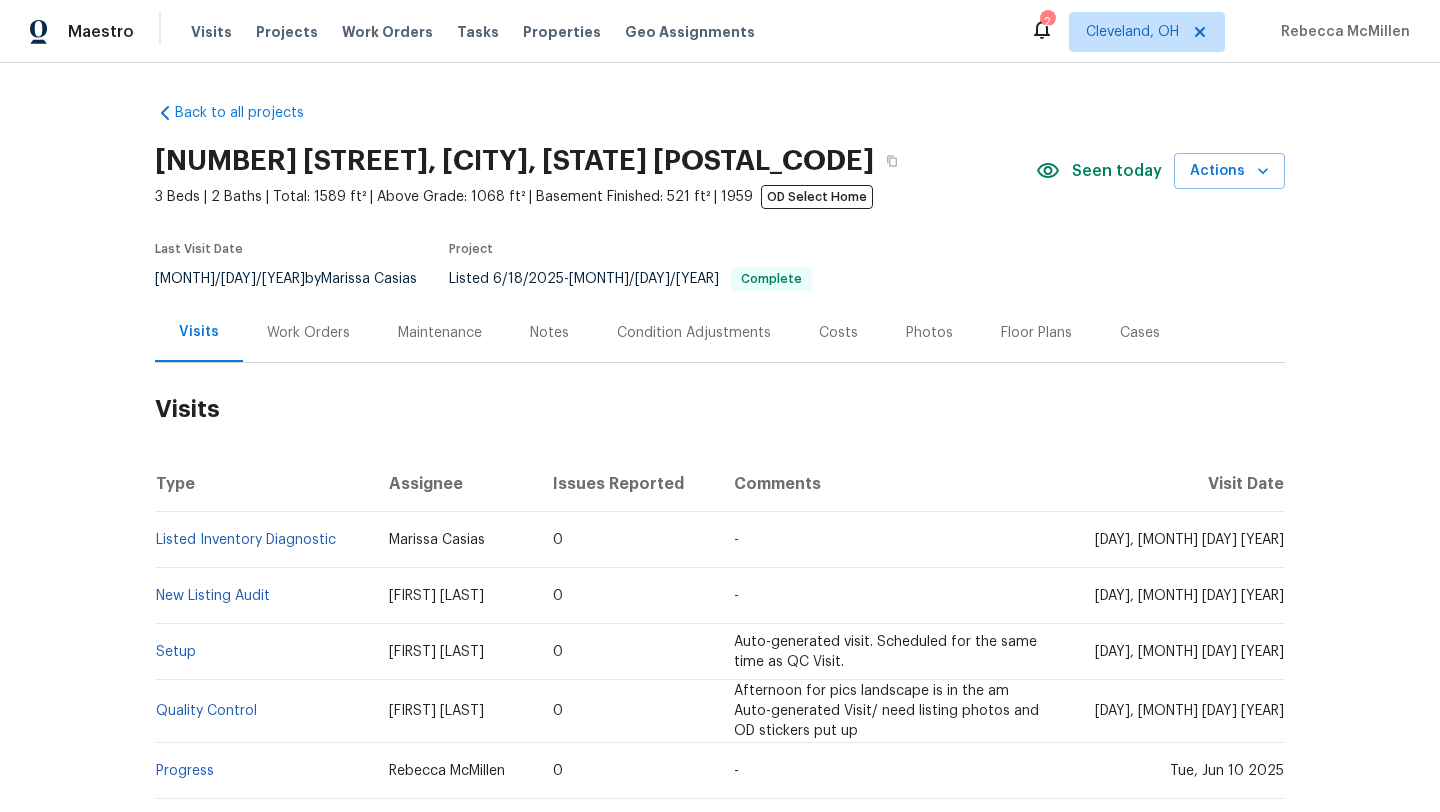 click on "Work Orders" at bounding box center [308, 333] 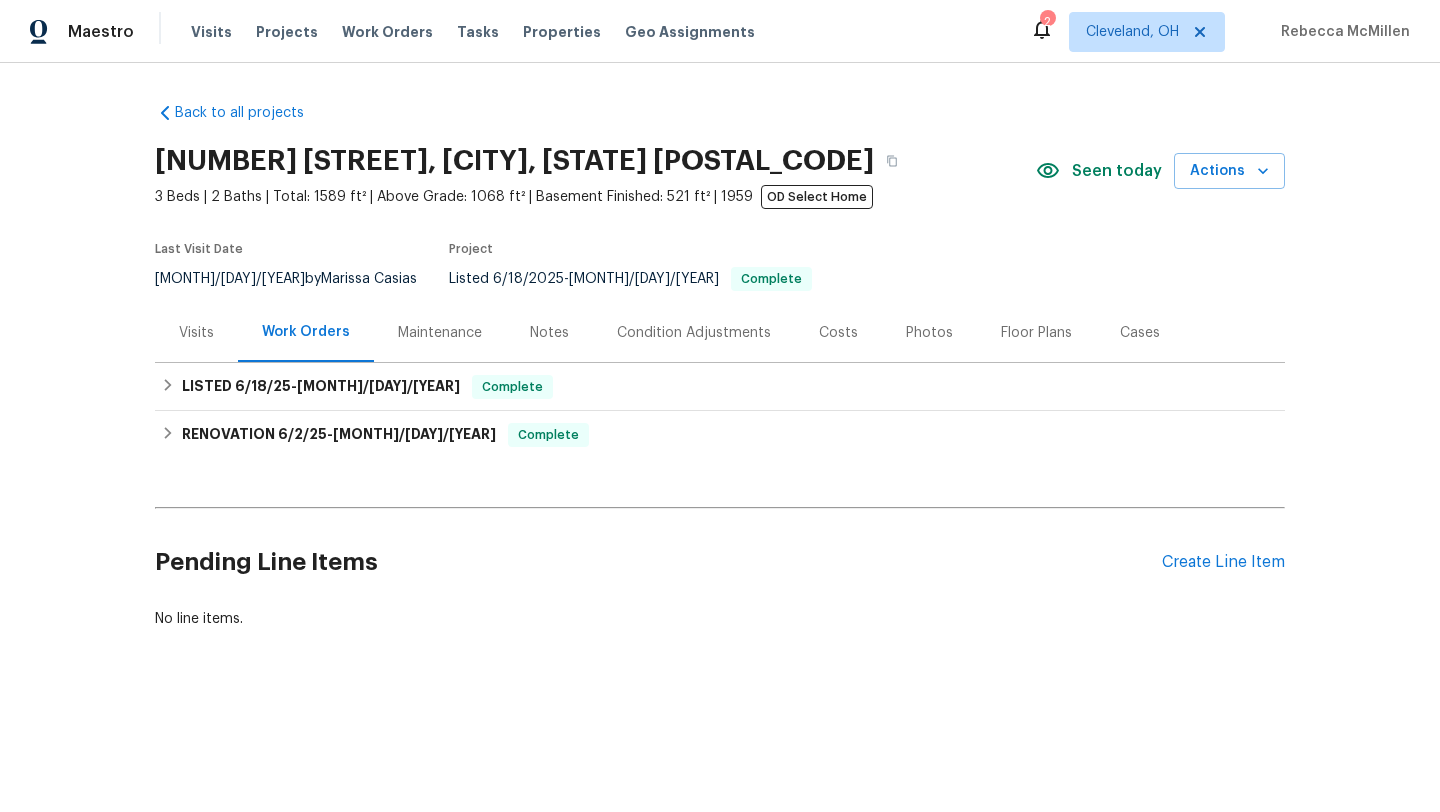 scroll, scrollTop: 0, scrollLeft: 0, axis: both 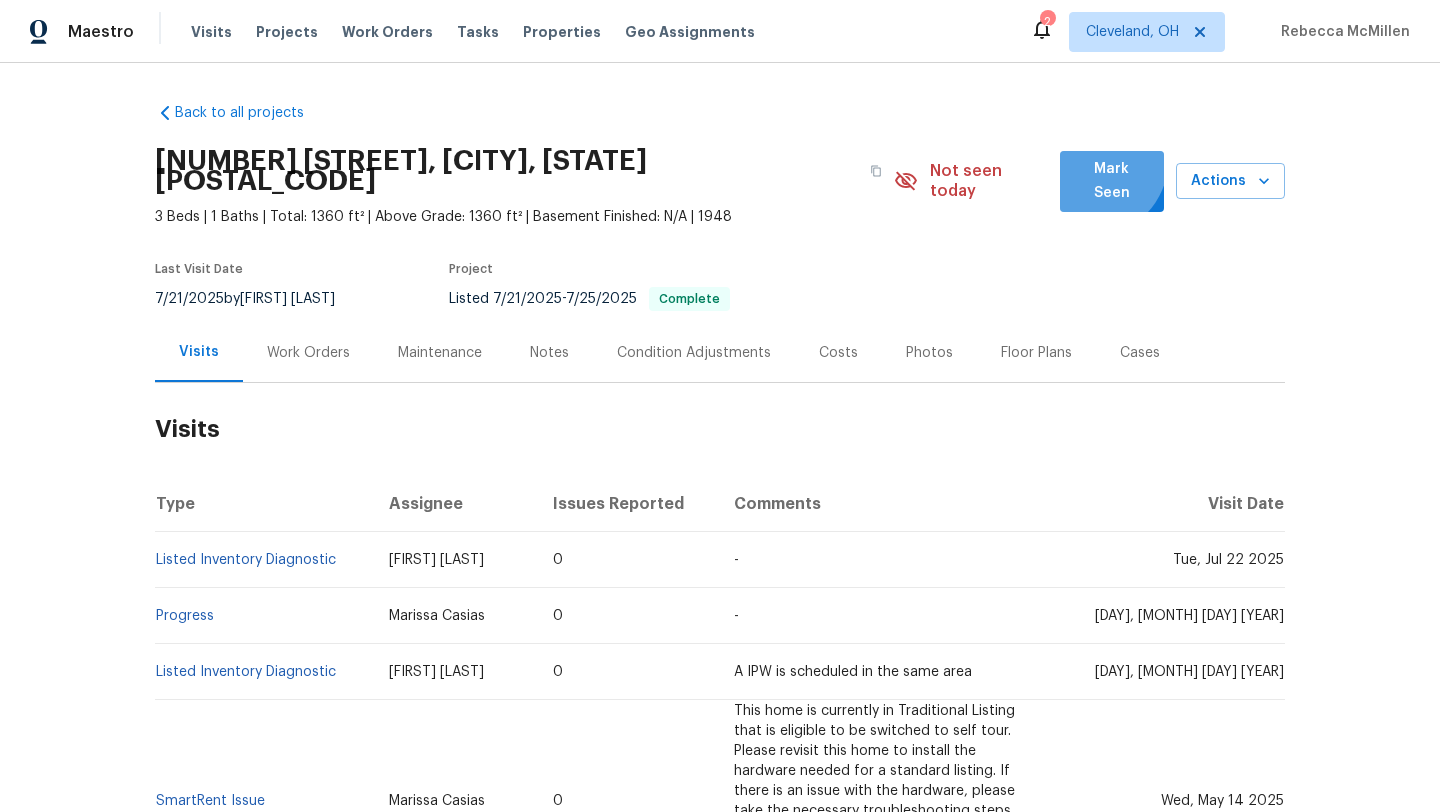 click on "Mark Seen" at bounding box center [1112, 181] 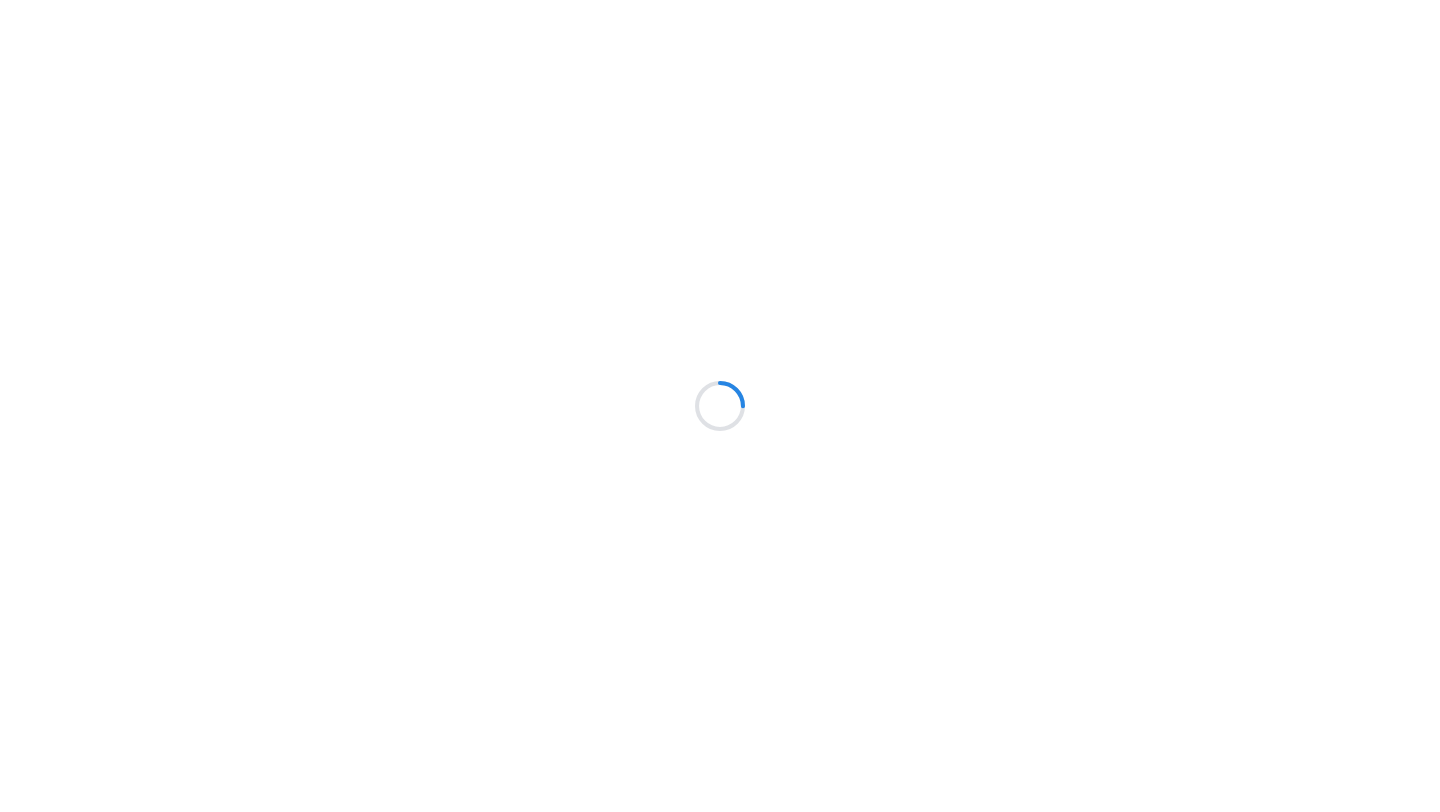 scroll, scrollTop: 0, scrollLeft: 0, axis: both 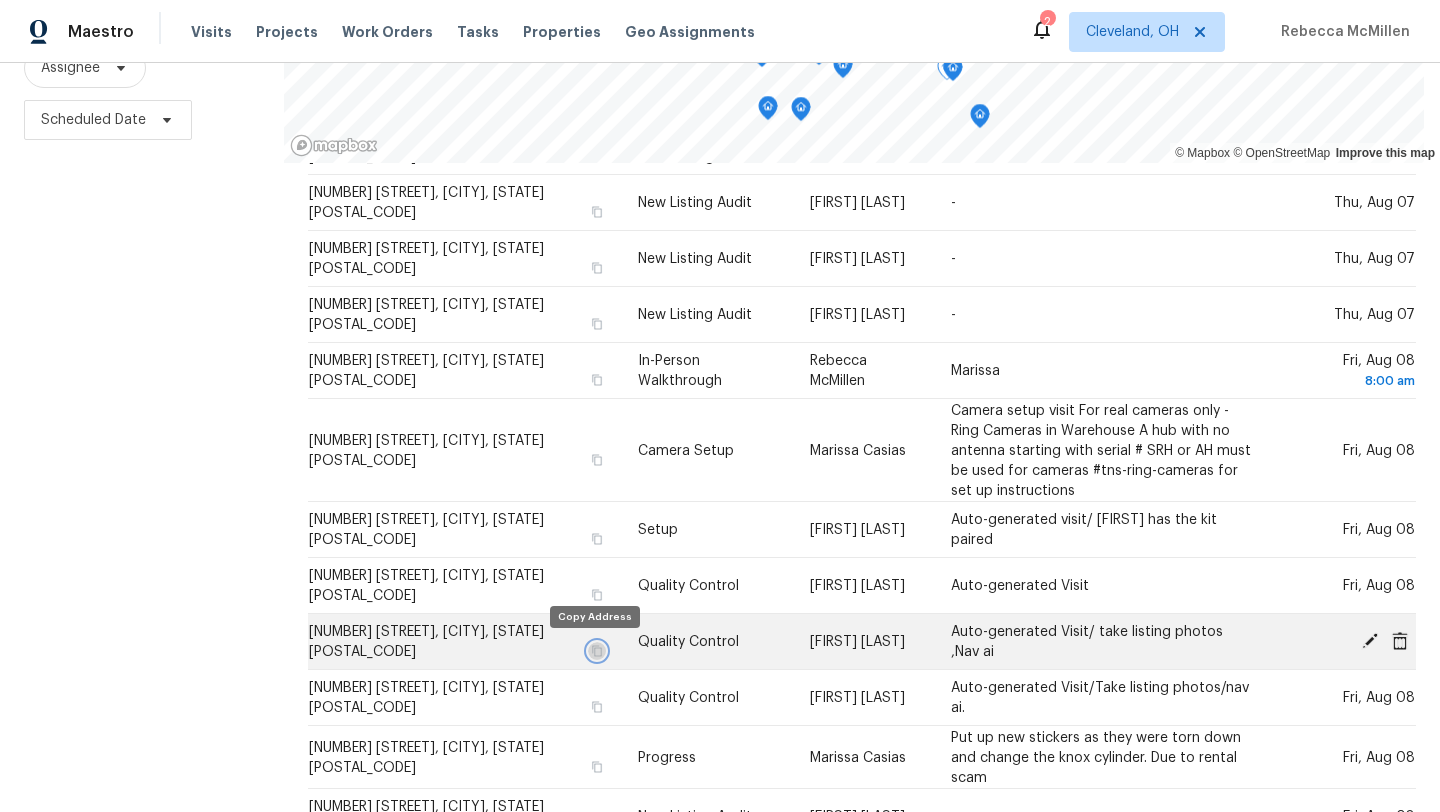 click 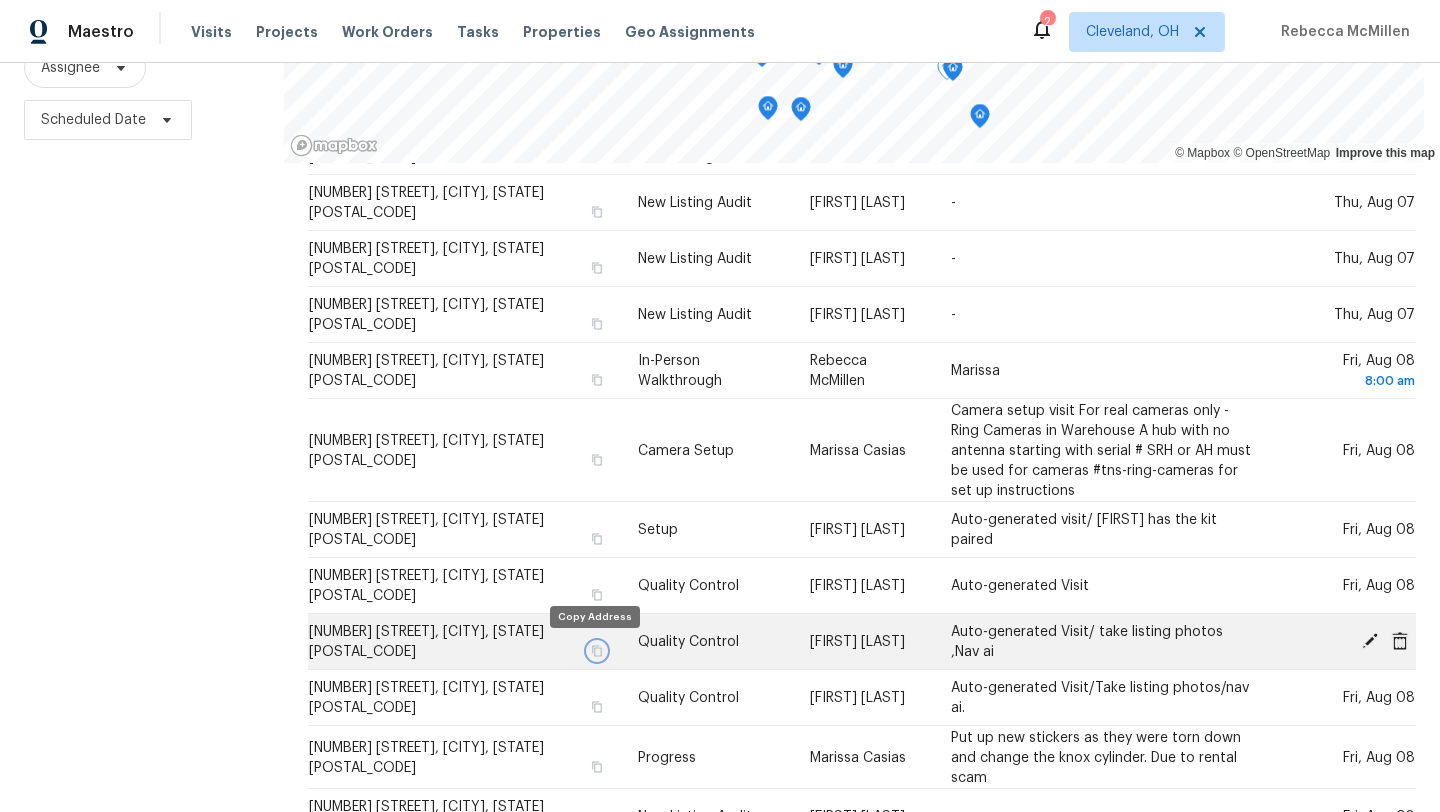 click 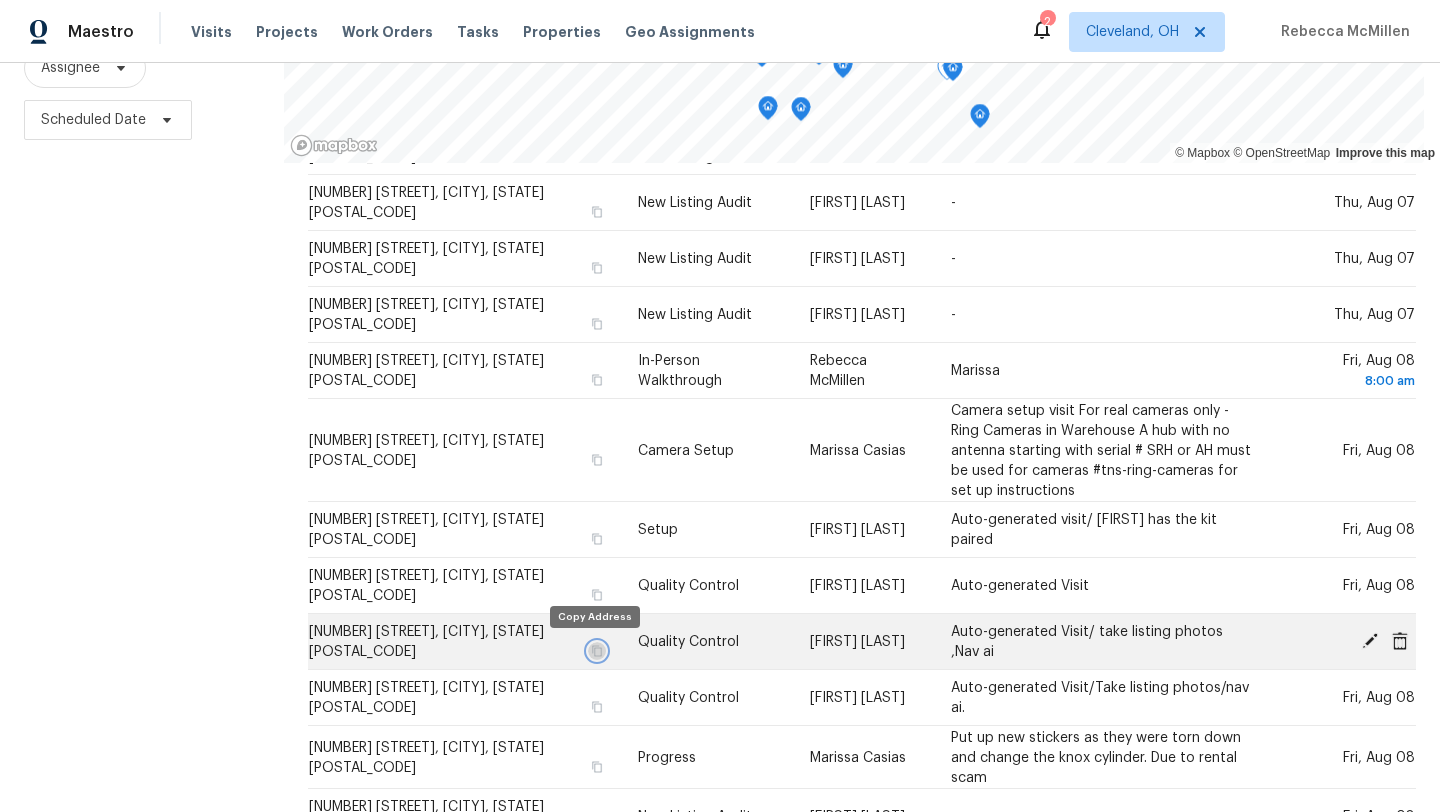 click 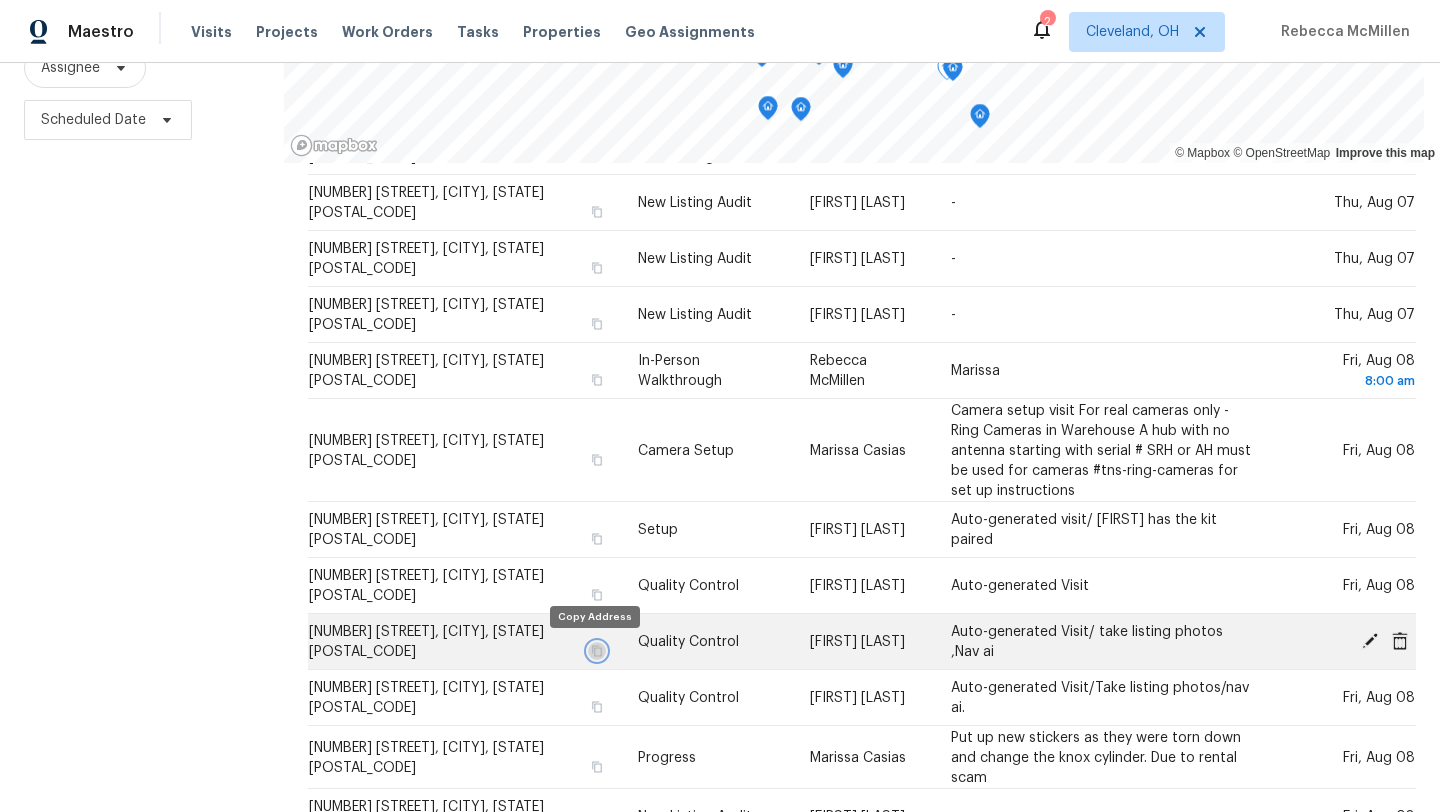 click 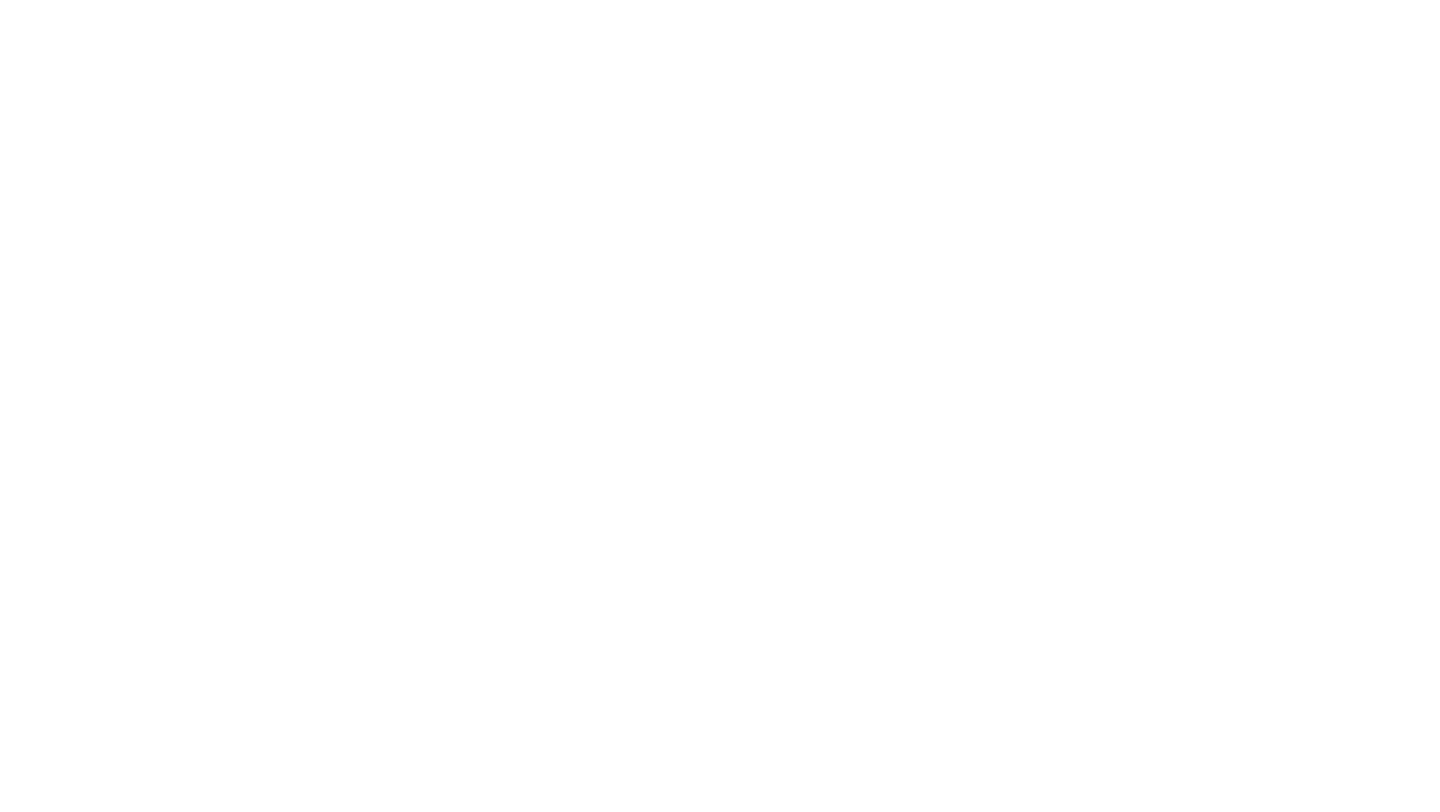 scroll, scrollTop: 0, scrollLeft: 0, axis: both 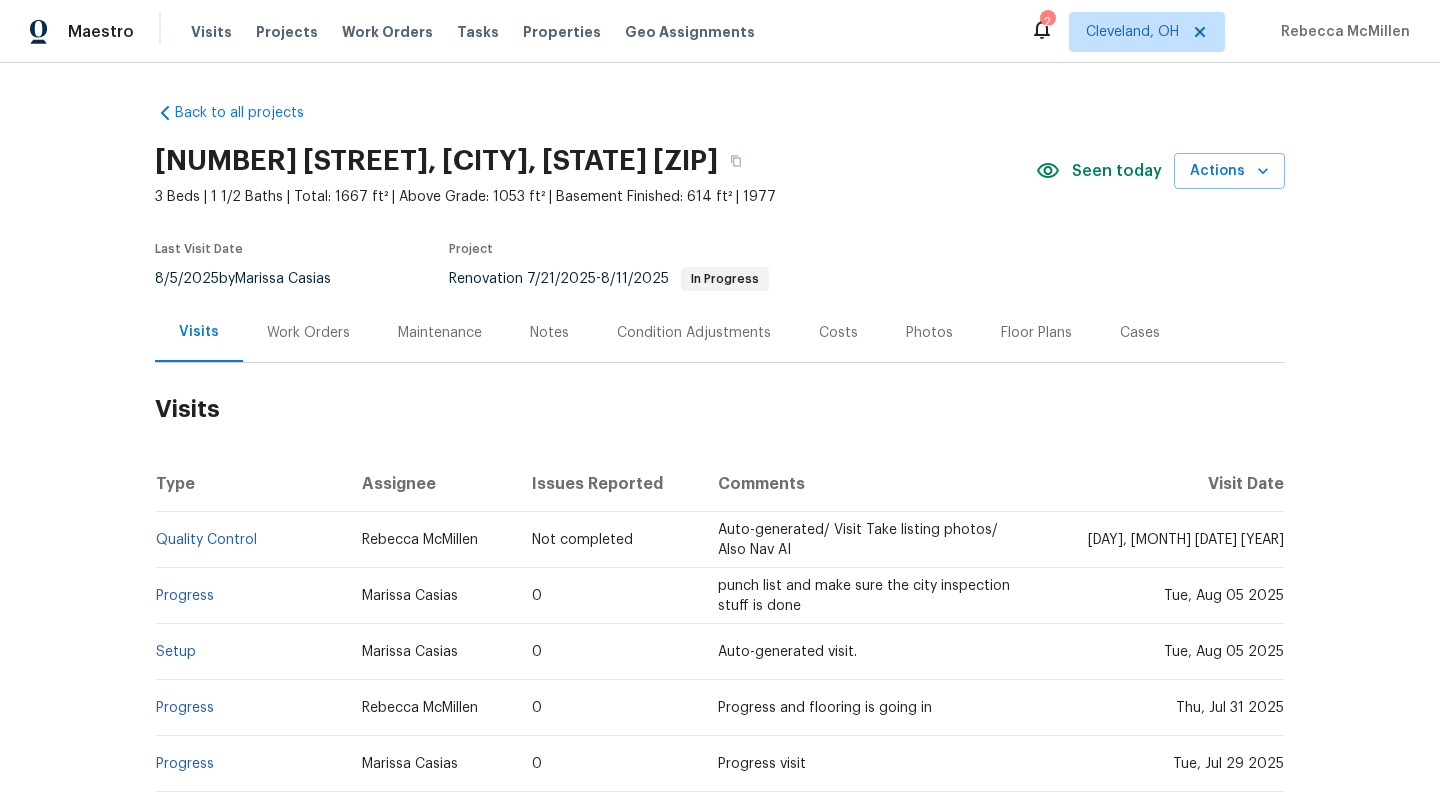click on "Work Orders" at bounding box center (308, 333) 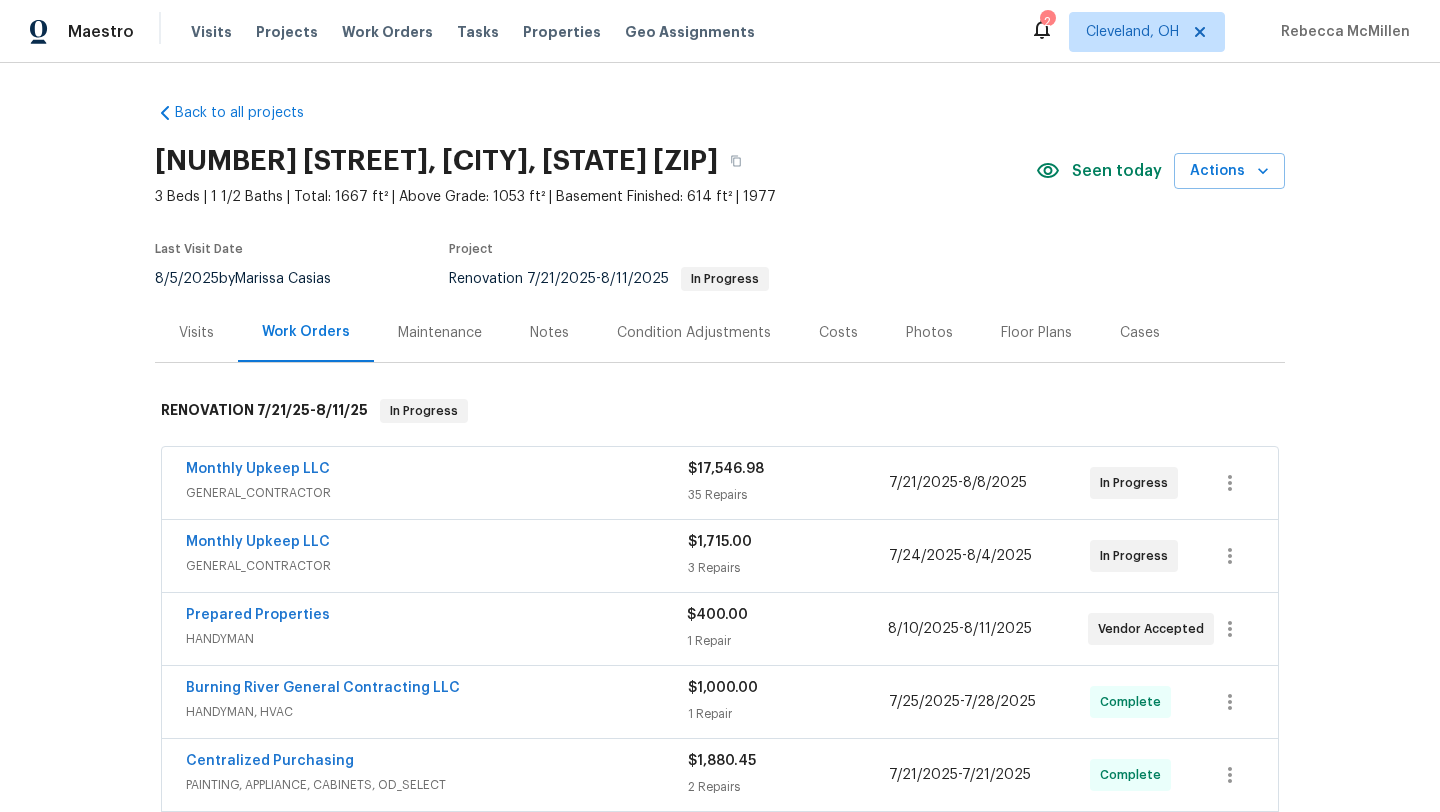 scroll, scrollTop: 0, scrollLeft: 0, axis: both 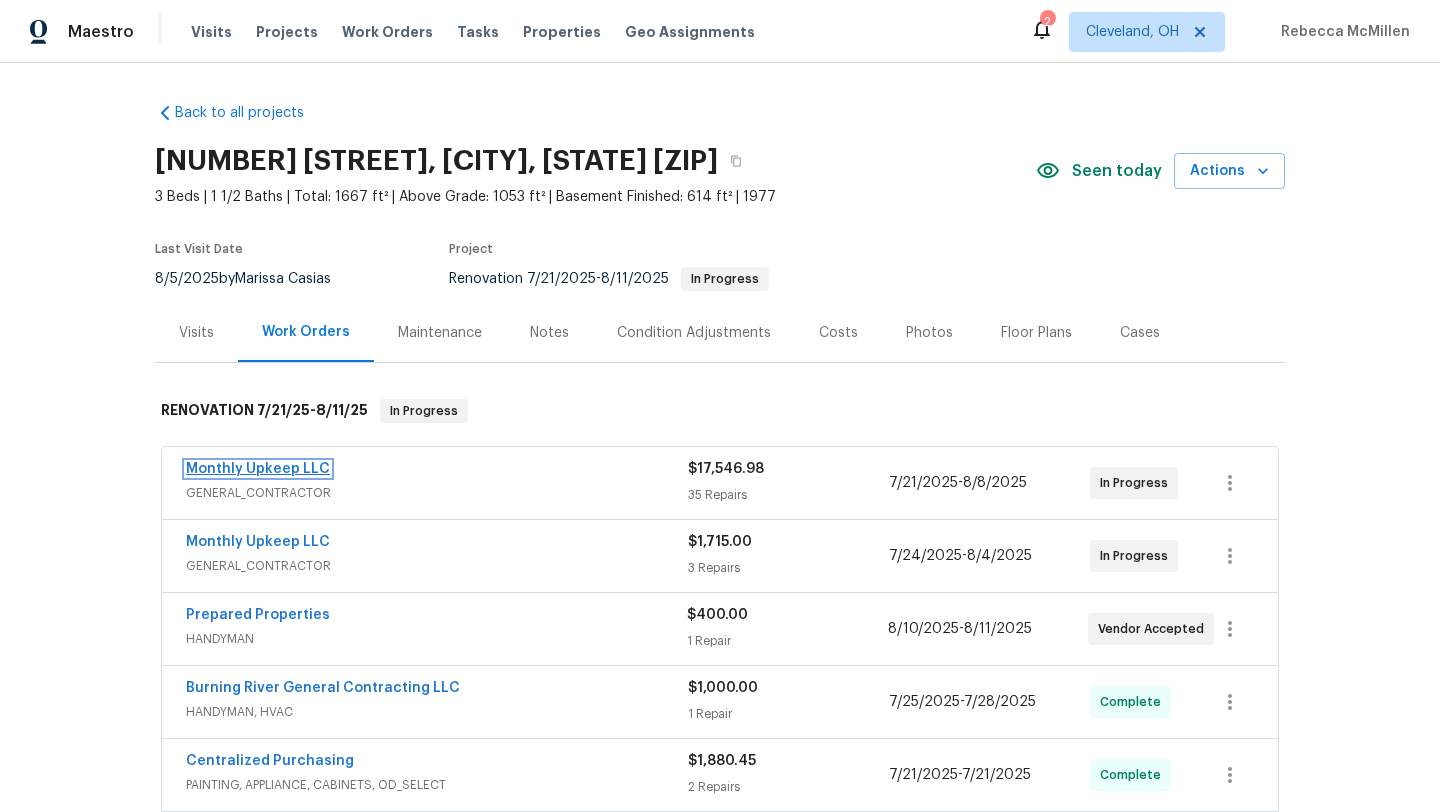 click on "Monthly Upkeep LLC" at bounding box center [258, 469] 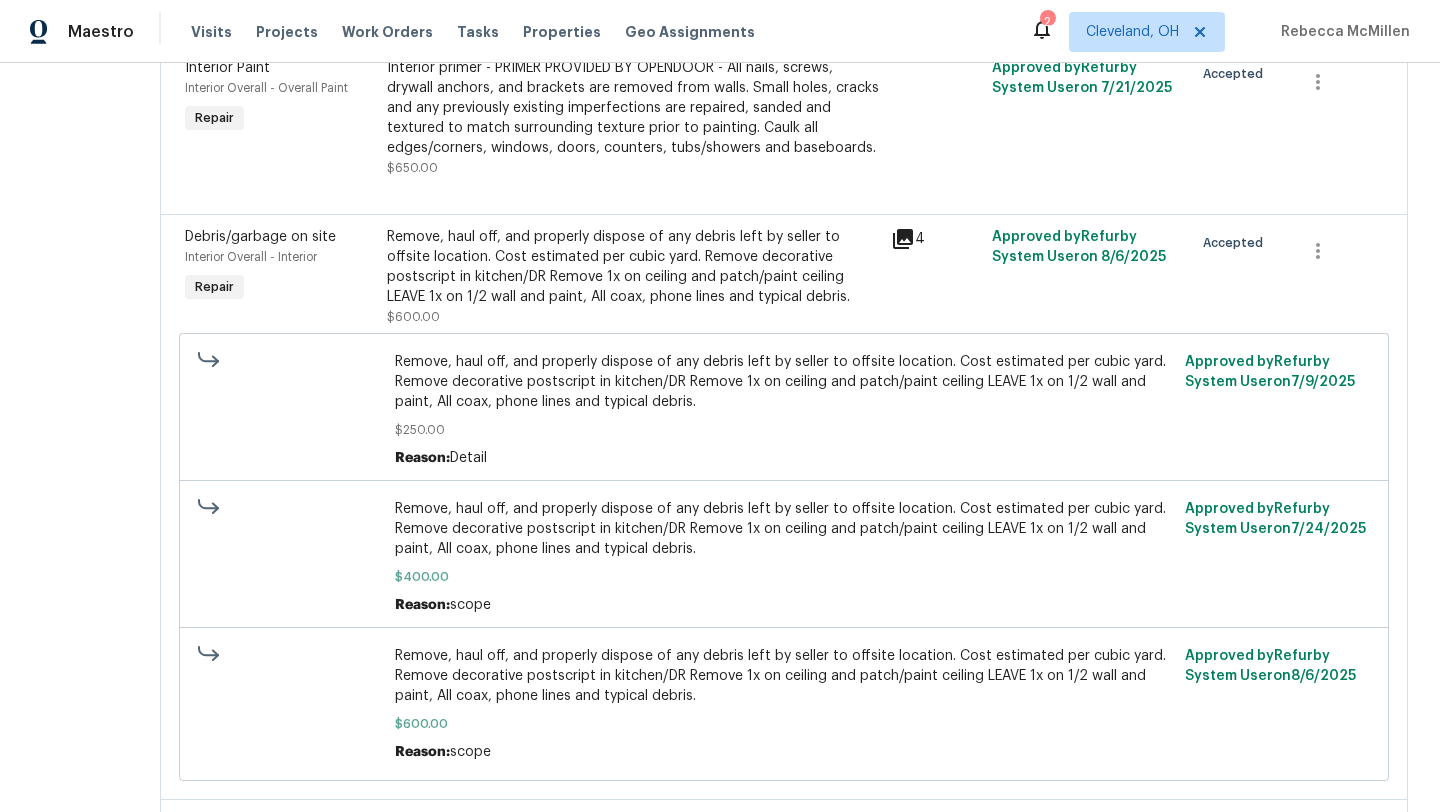 scroll, scrollTop: 0, scrollLeft: 0, axis: both 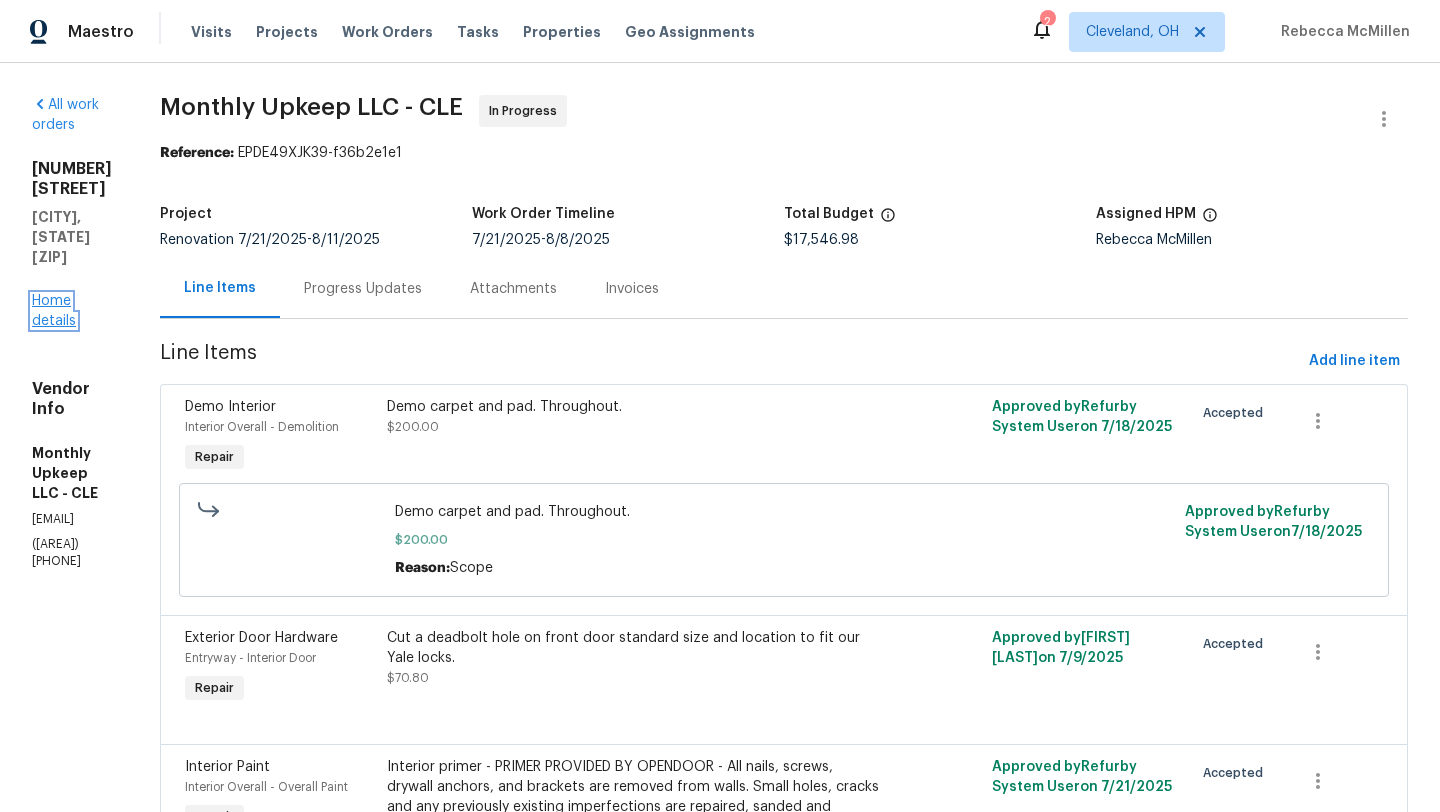 click on "Home details" at bounding box center [54, 311] 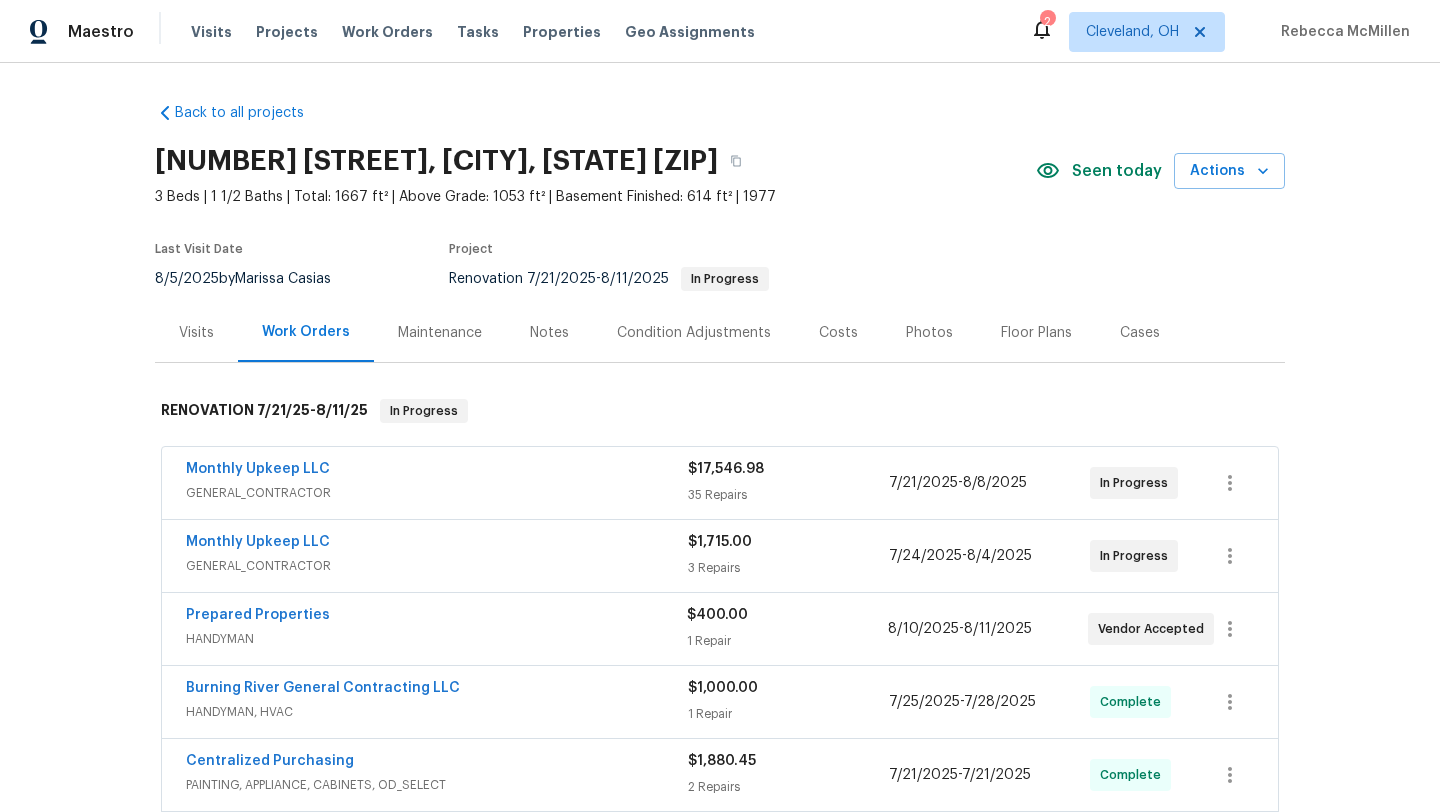 click on "Visits" at bounding box center [196, 333] 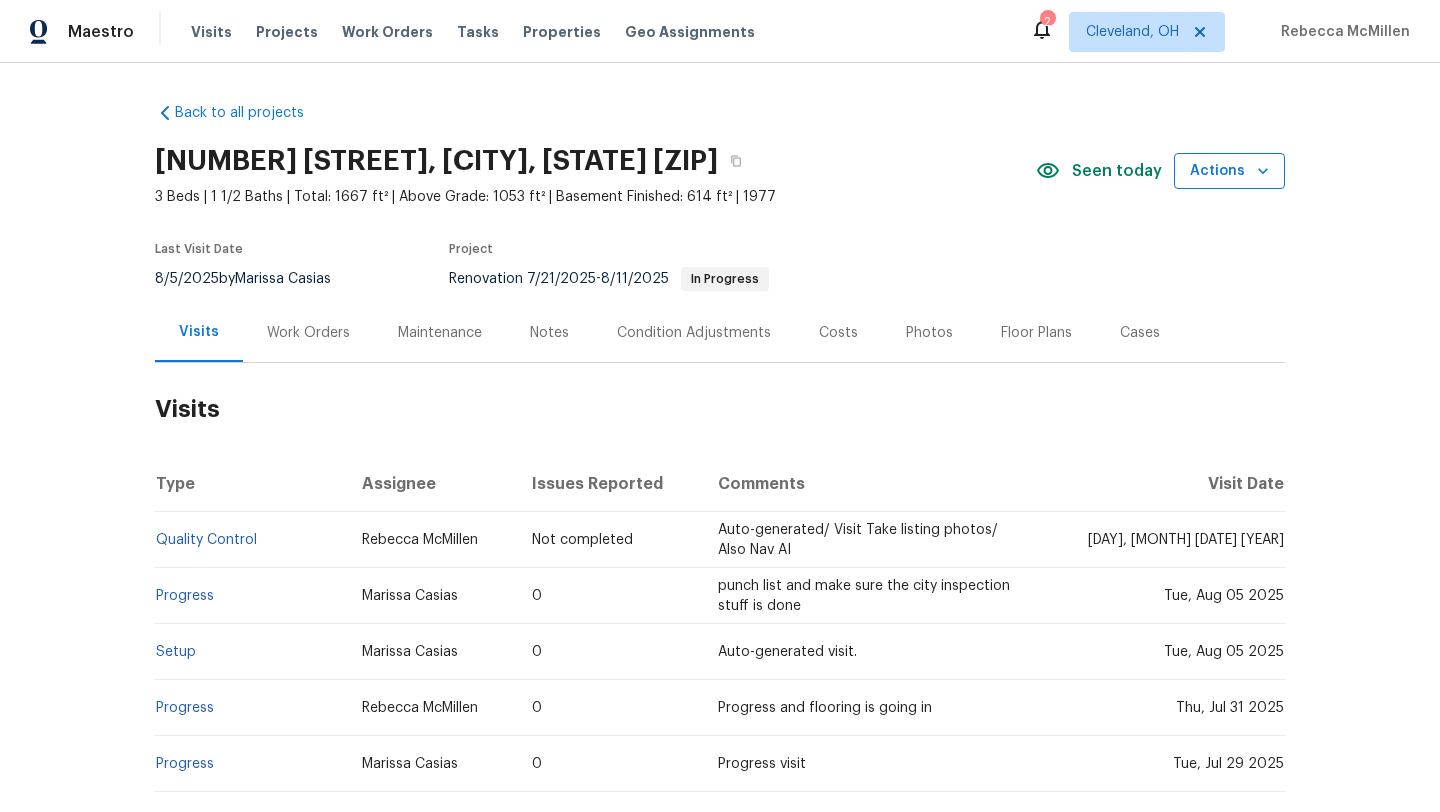 click on "Actions" at bounding box center [1229, 171] 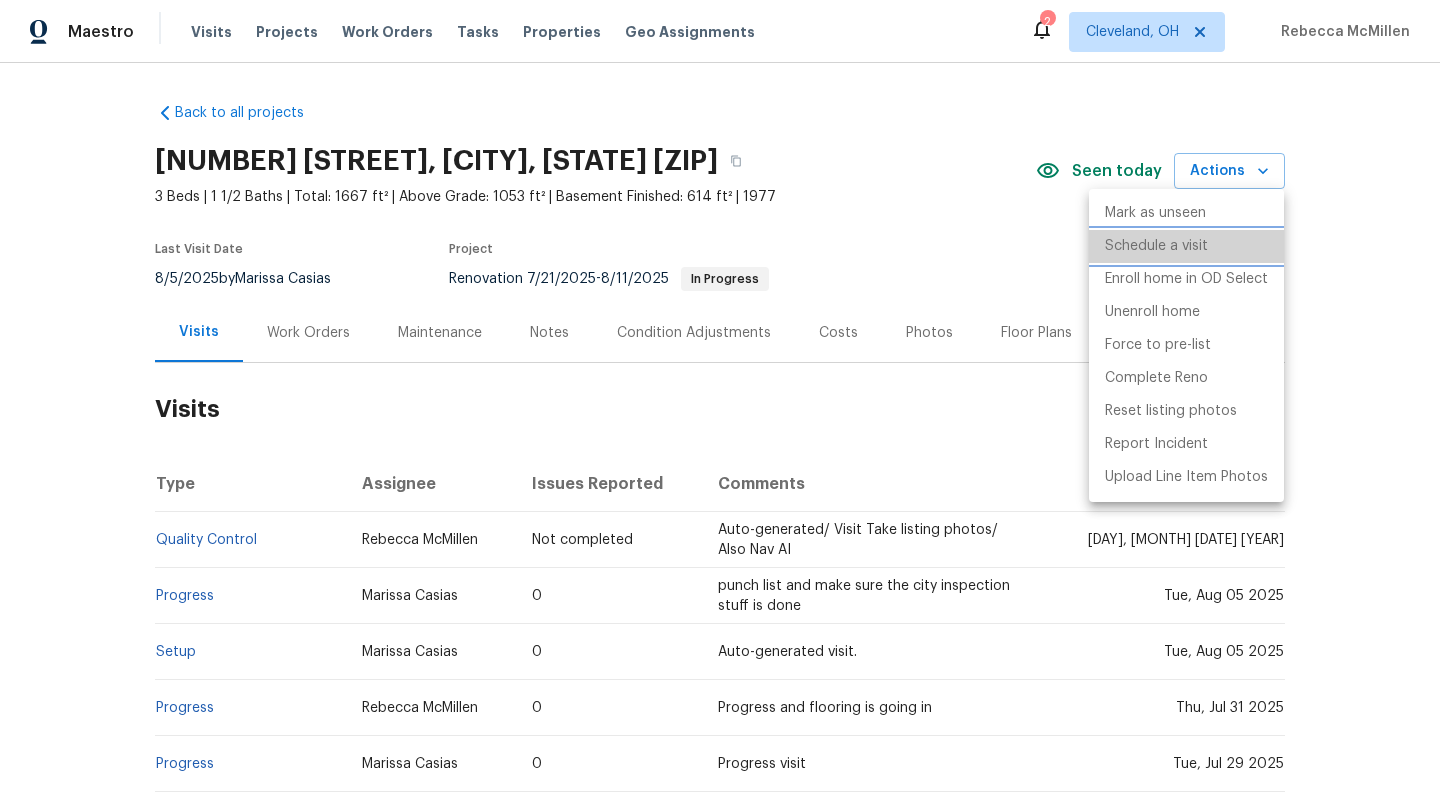 click on "Schedule a visit" at bounding box center [1156, 246] 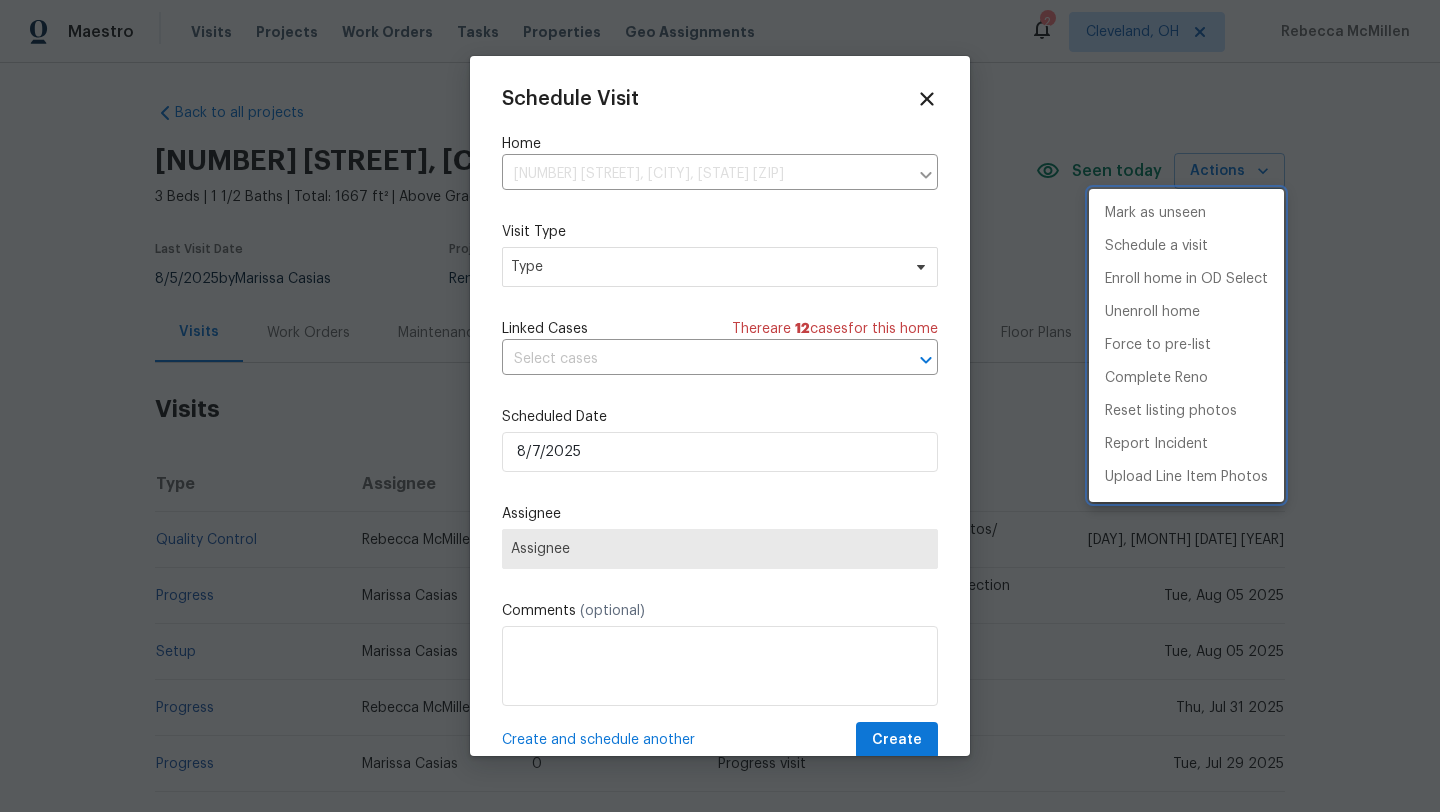 click at bounding box center [720, 406] 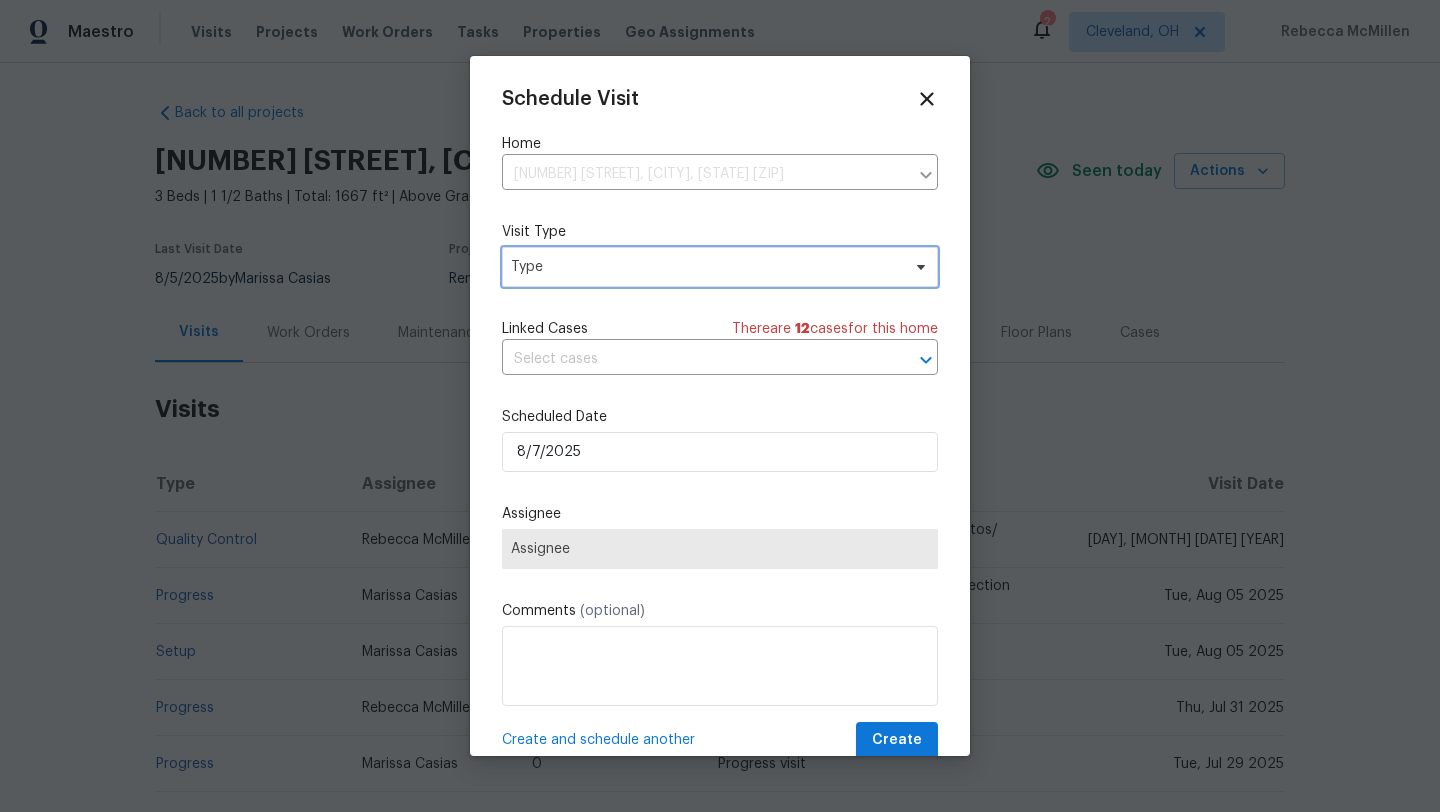 click on "Type" at bounding box center (705, 267) 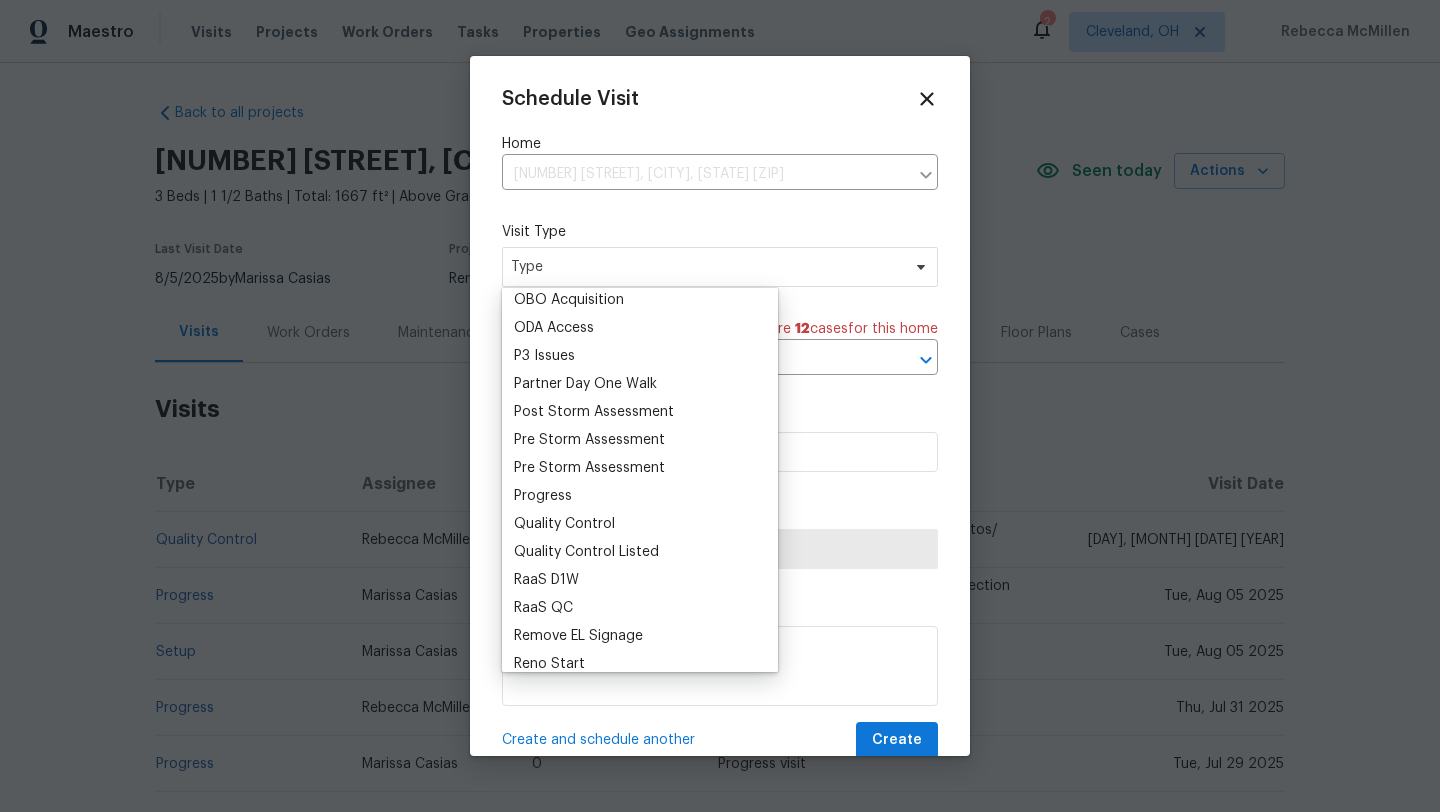 scroll, scrollTop: 1173, scrollLeft: 0, axis: vertical 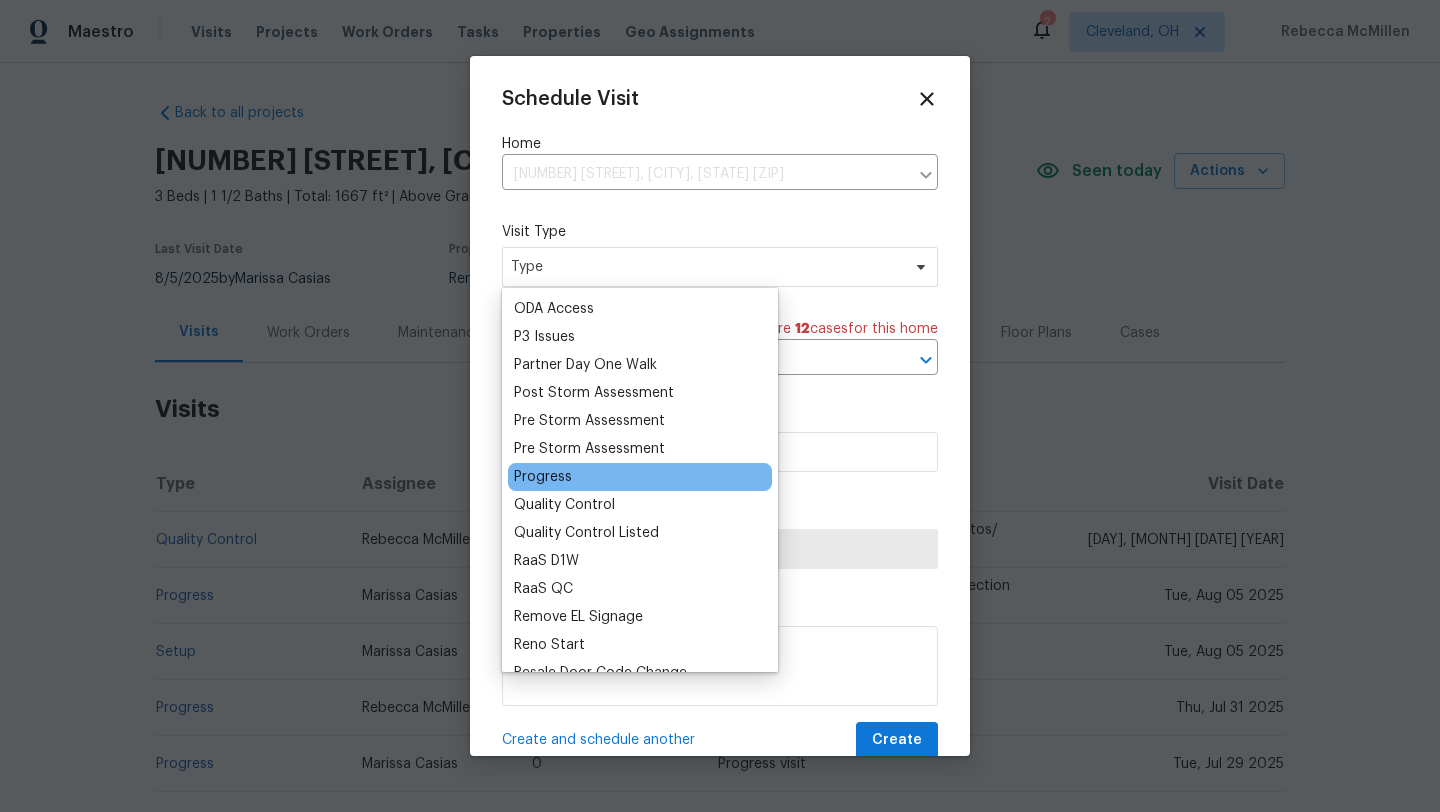 click on "Progress" at bounding box center [543, 477] 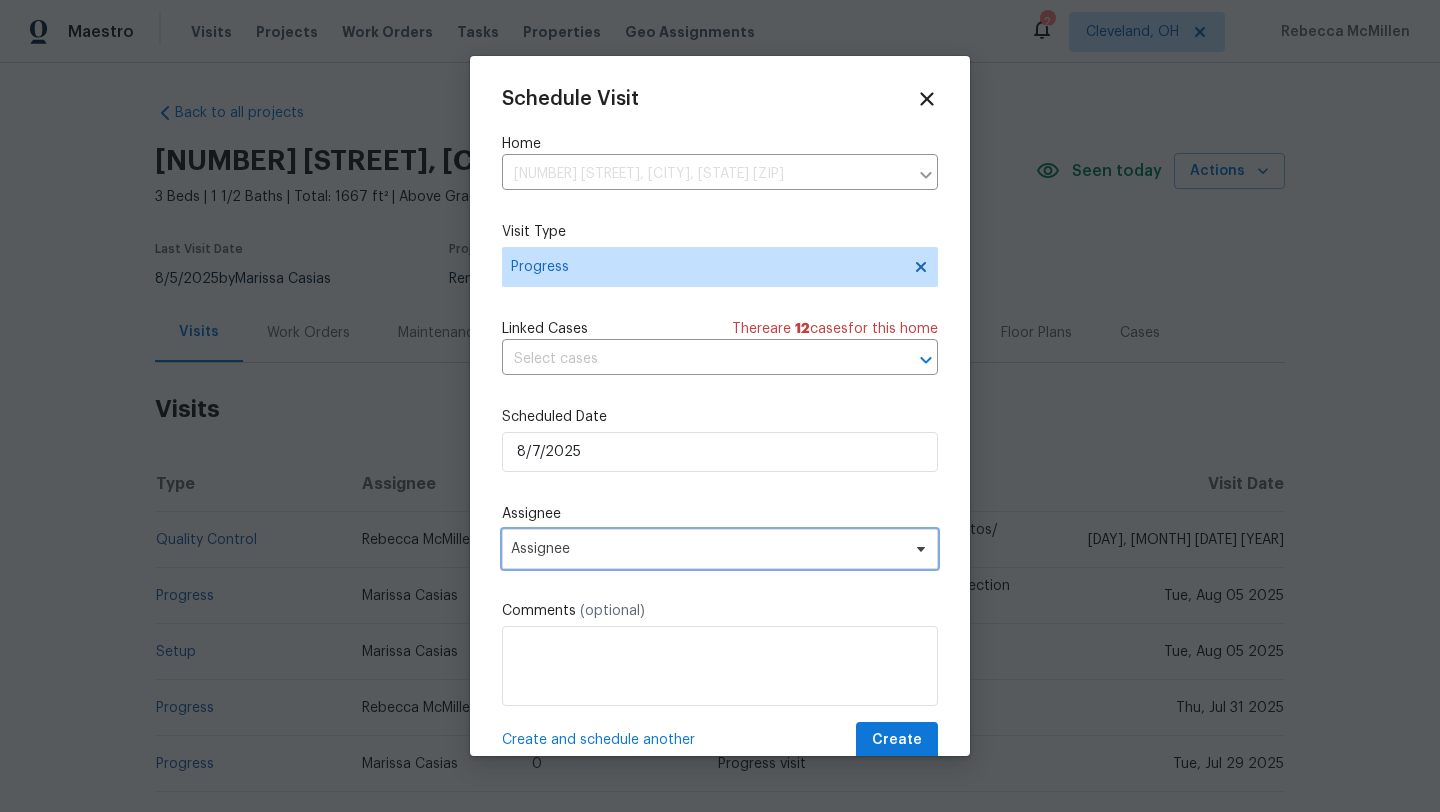 click on "Assignee" at bounding box center (707, 549) 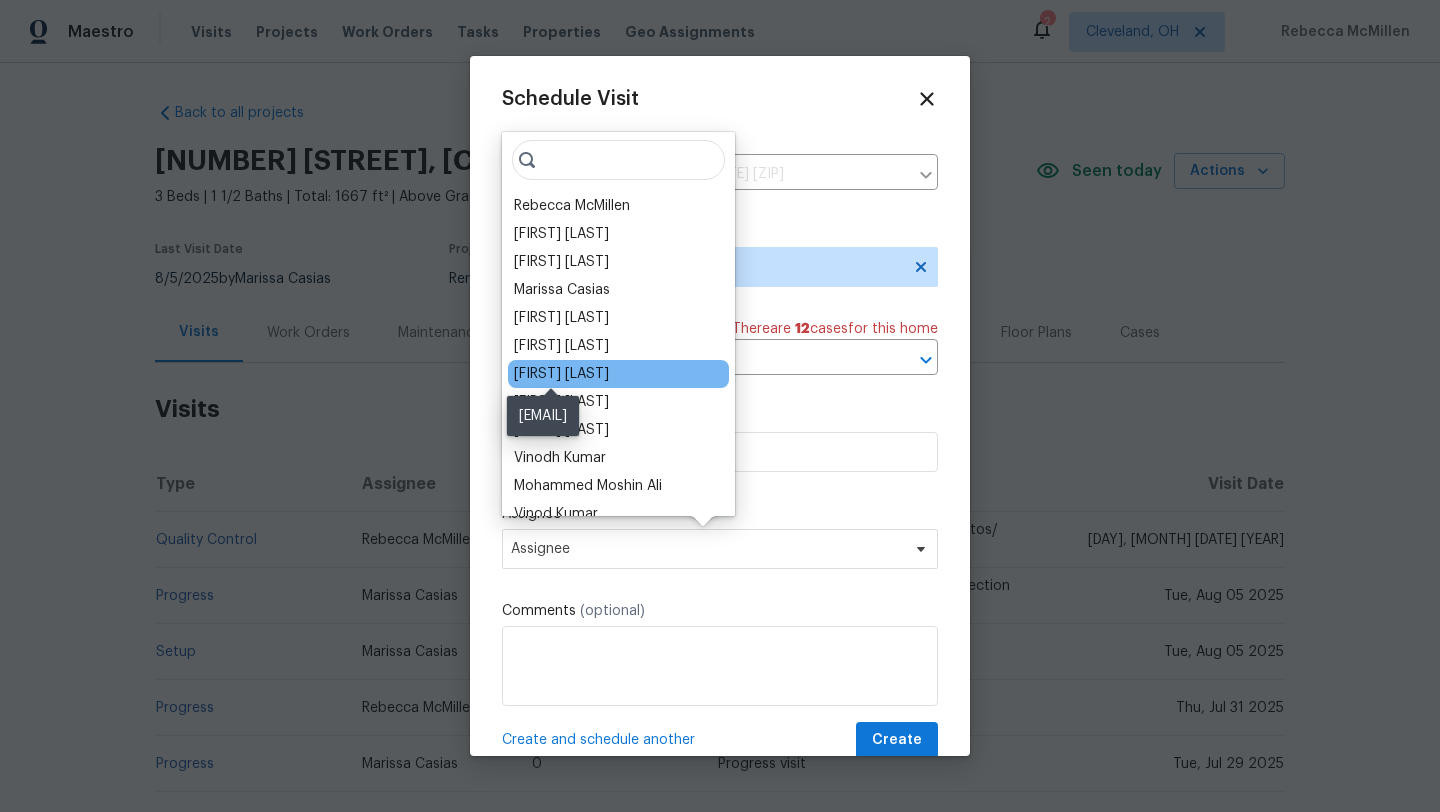 click on "[FIRST] [LAST]" at bounding box center (561, 374) 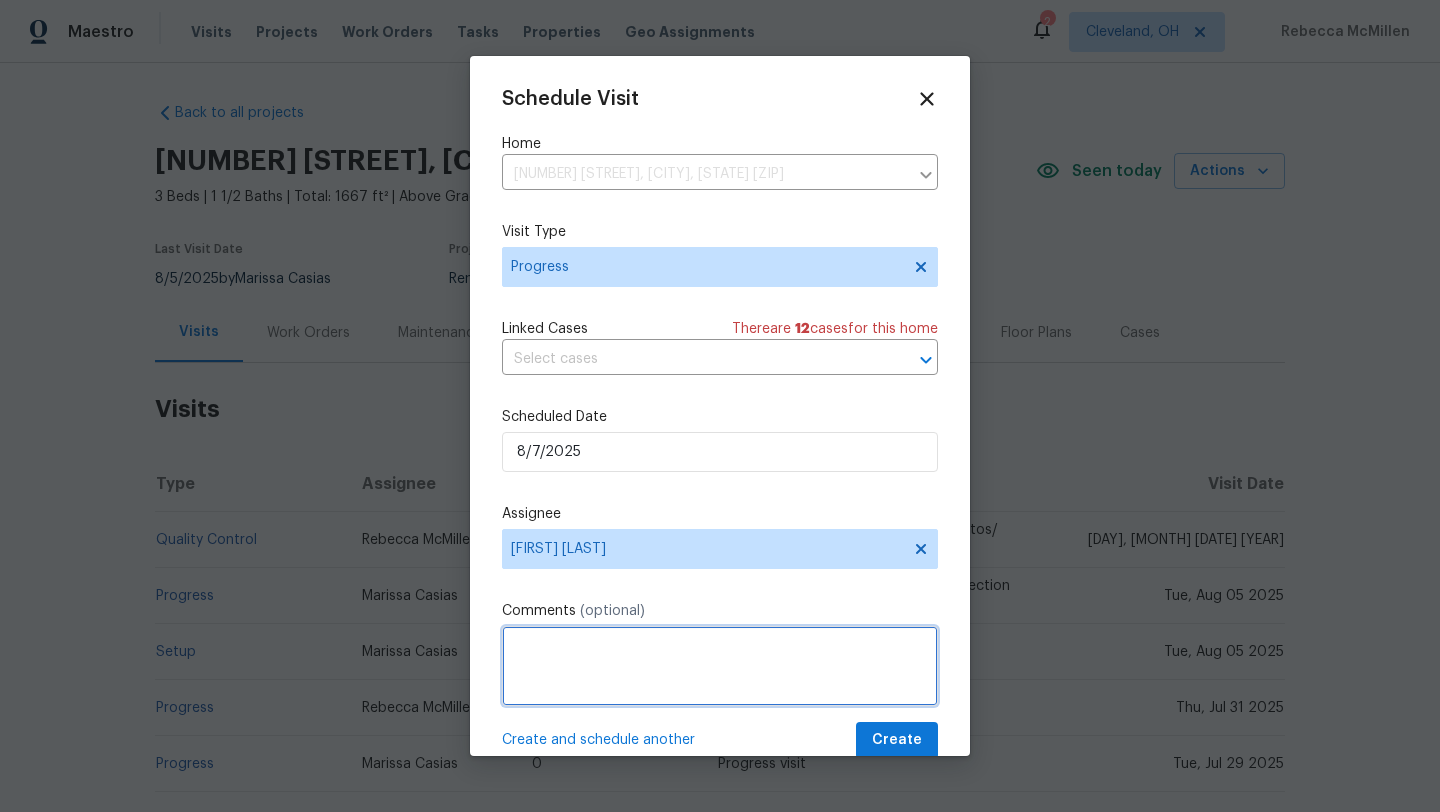 click at bounding box center [720, 666] 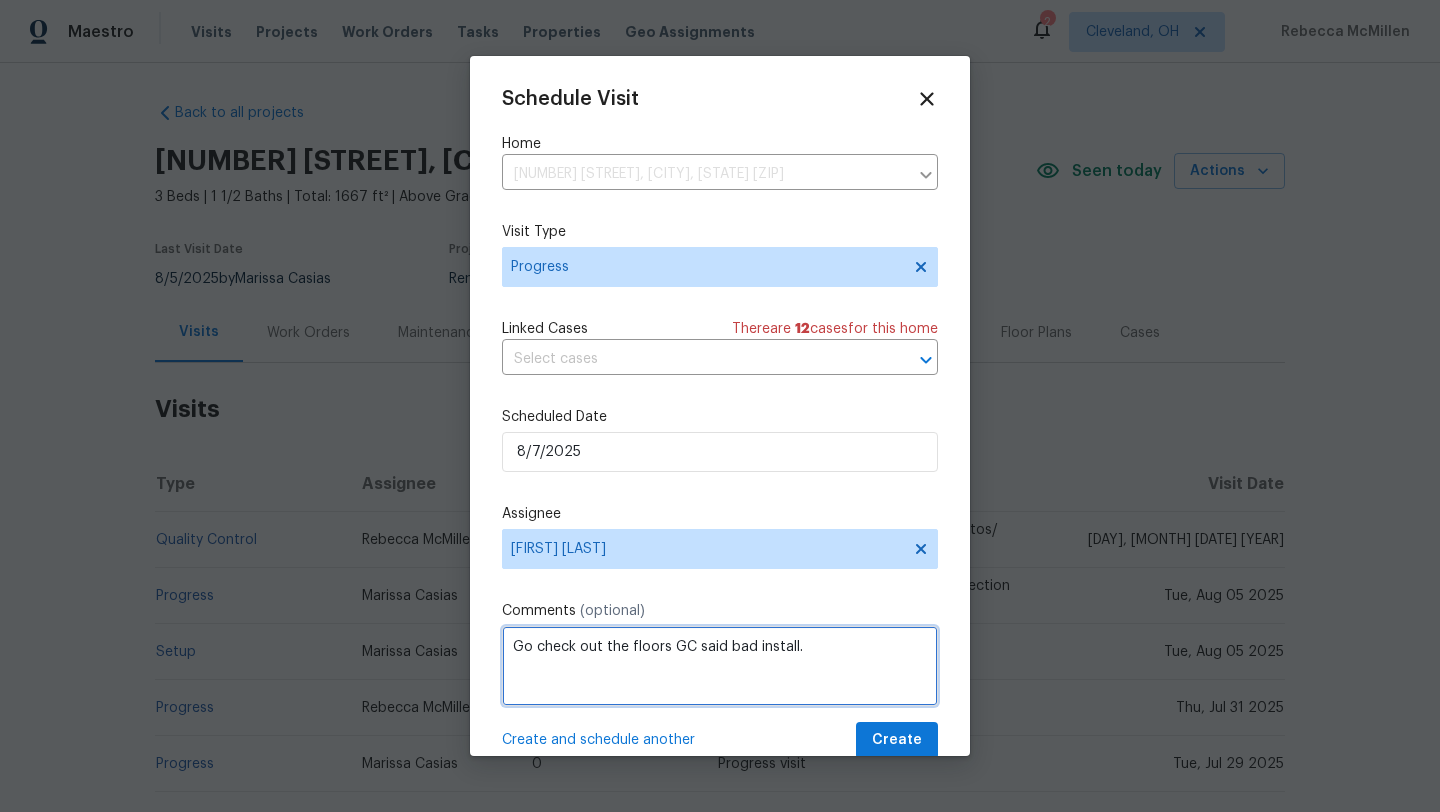 type on "Go check out the floors GC said bad install." 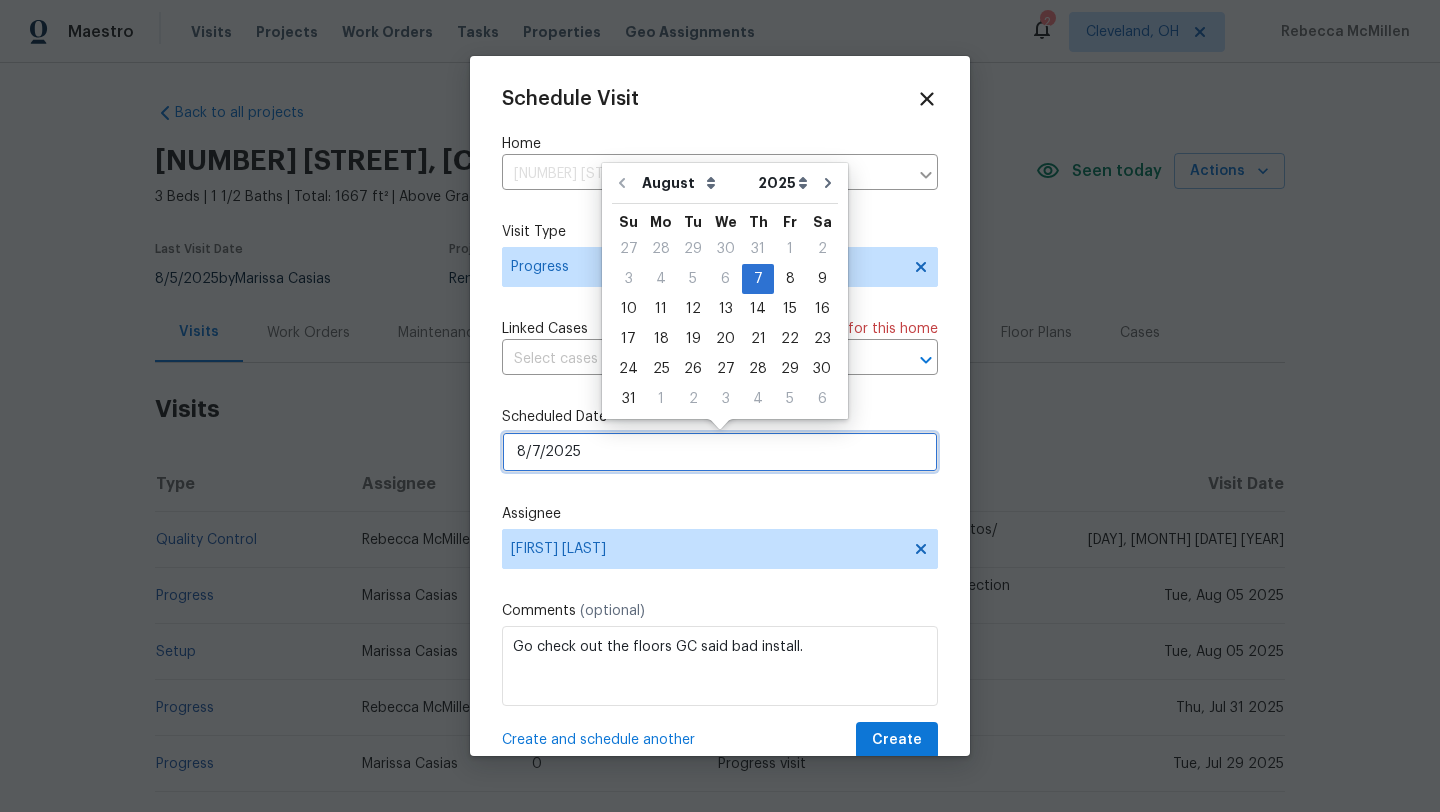 click on "8/7/2025" at bounding box center [720, 452] 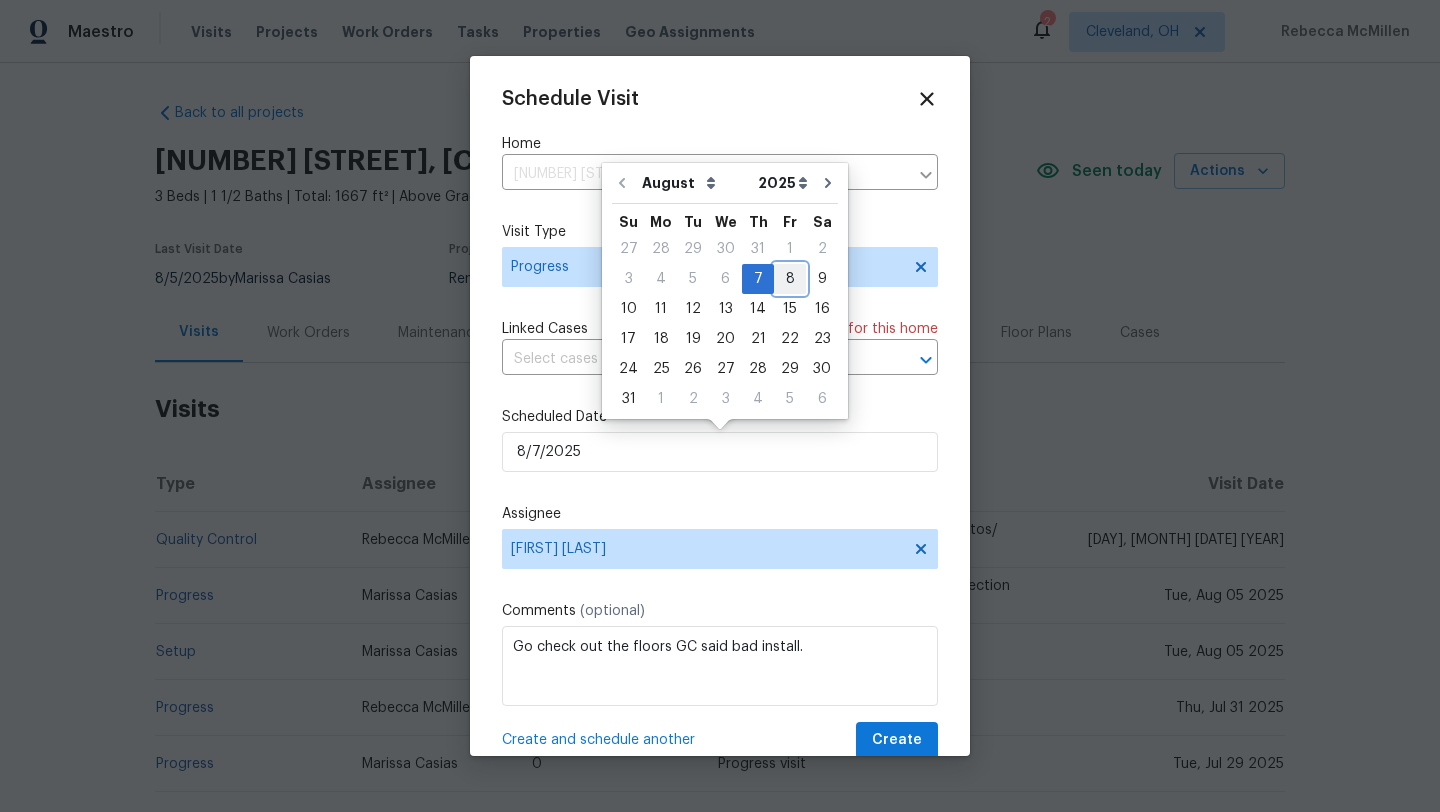 click on "8" at bounding box center [790, 279] 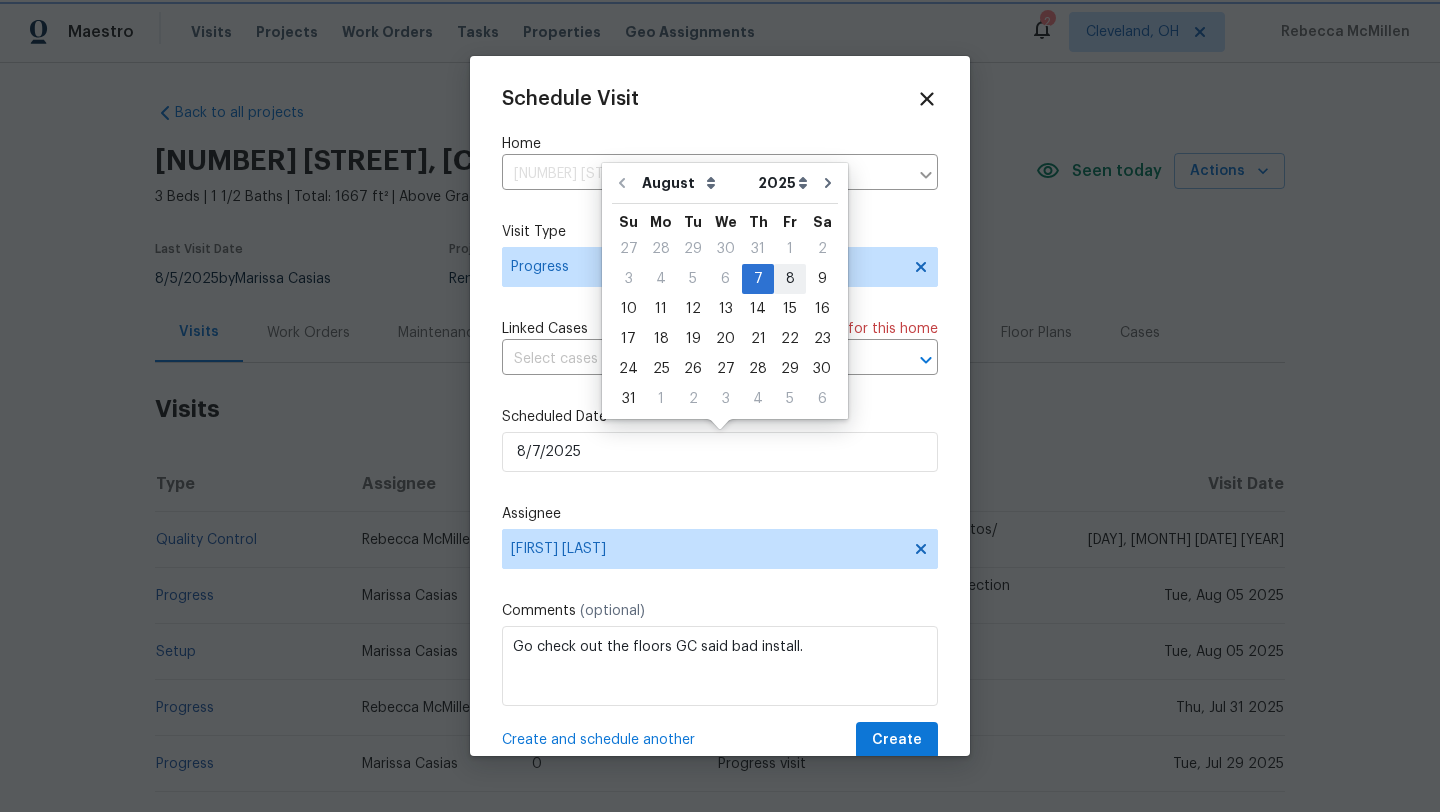 type on "8/8/2025" 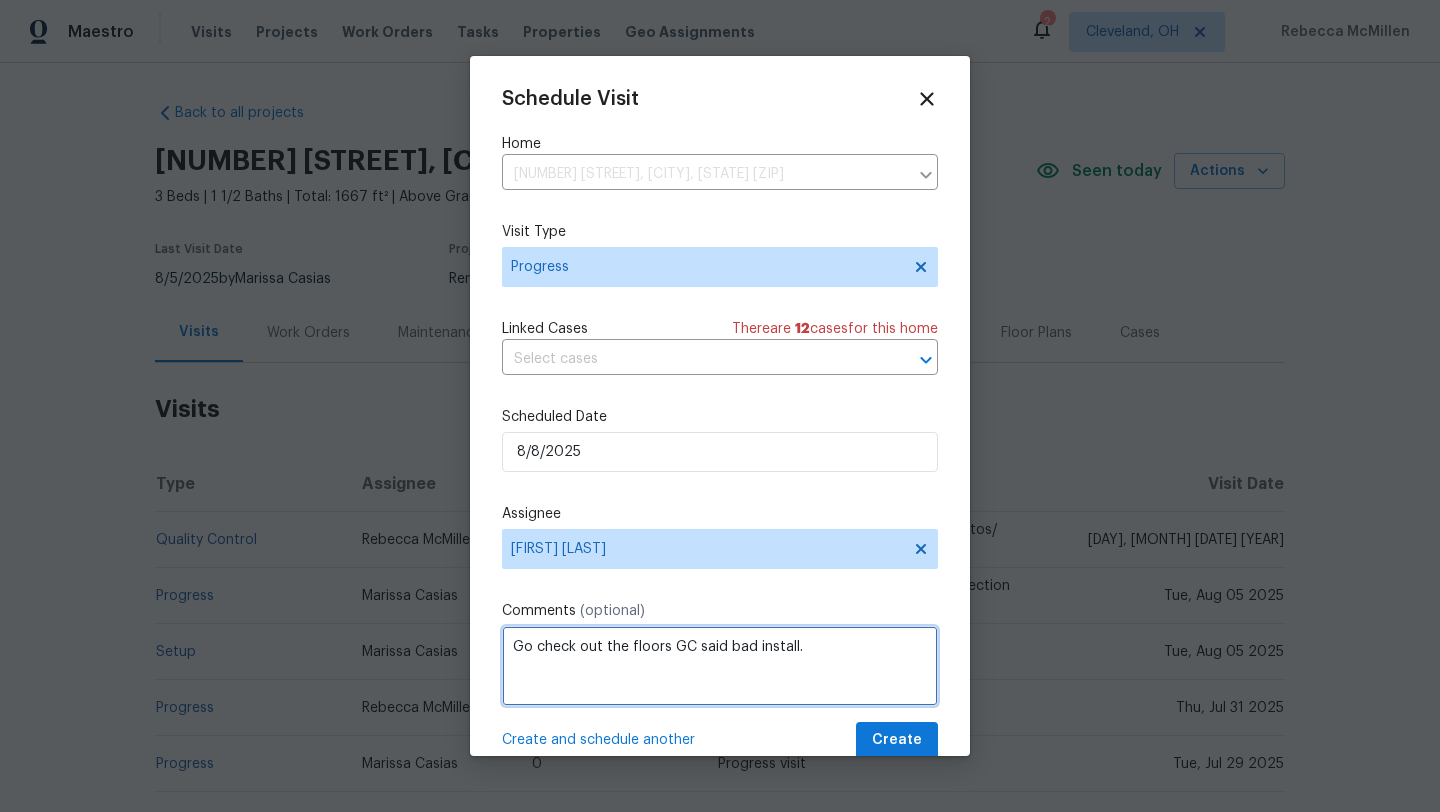 click on "Go check out the floors GC said bad install." at bounding box center (720, 666) 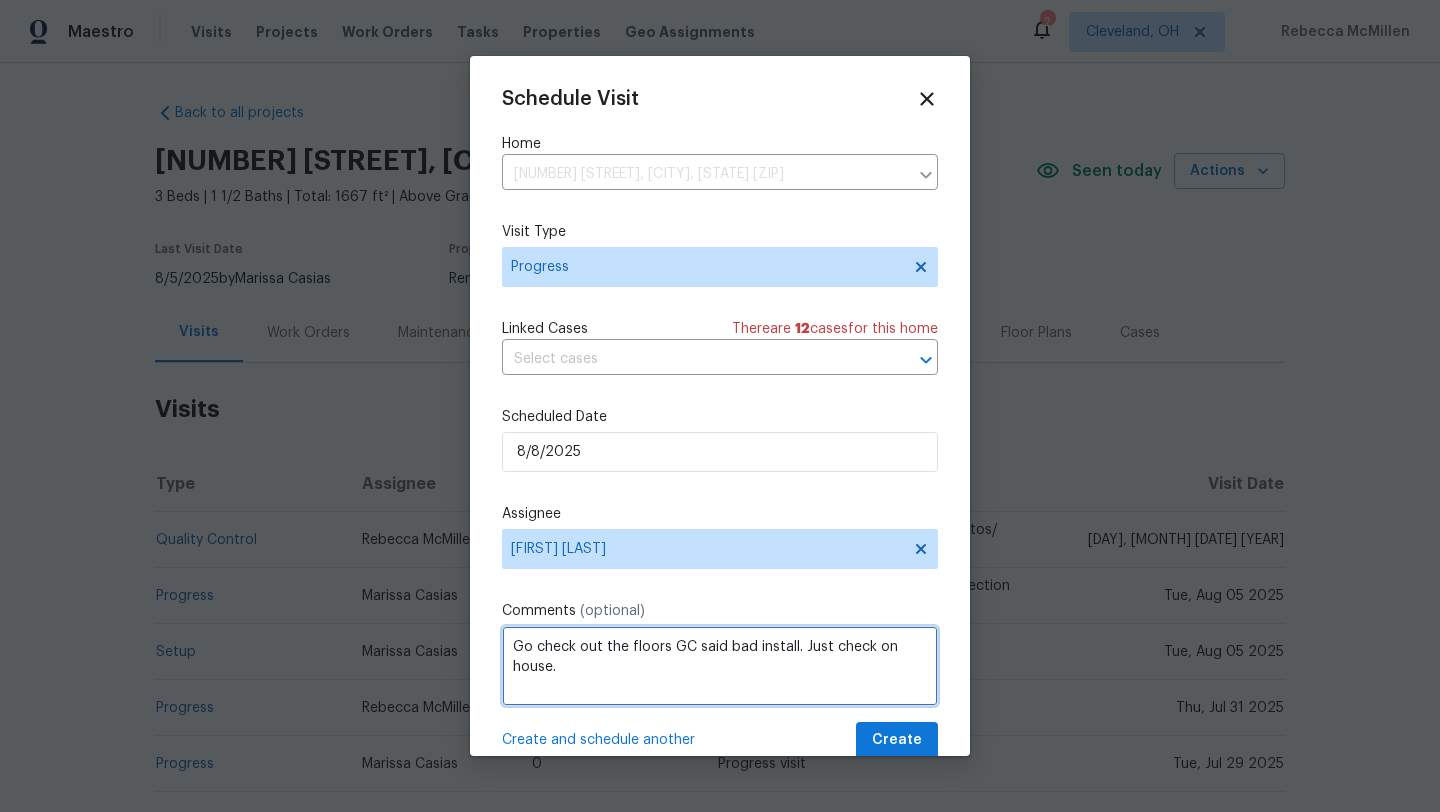 type on "Go check out the floors GC said bad install. Just check on house." 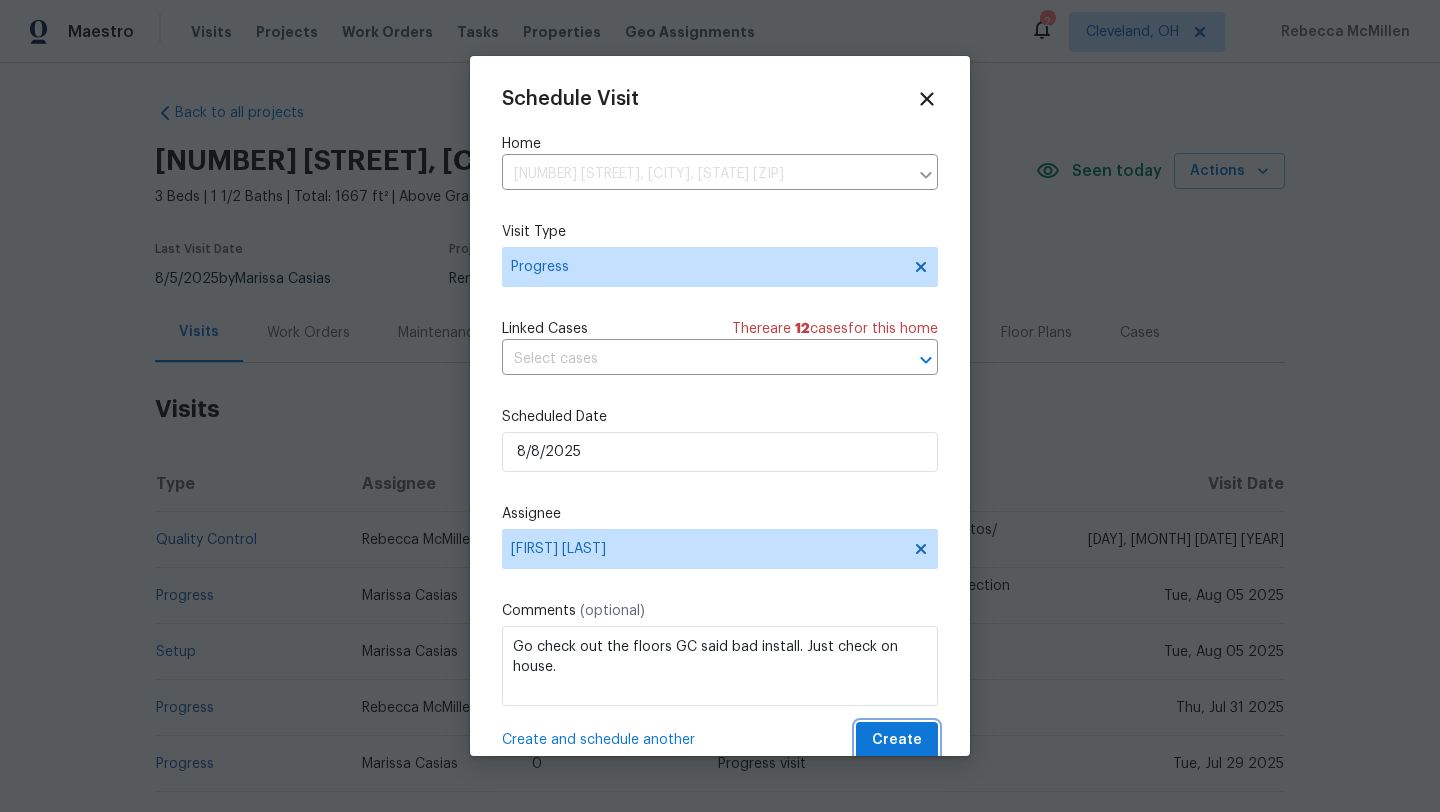 click on "Create" at bounding box center [897, 740] 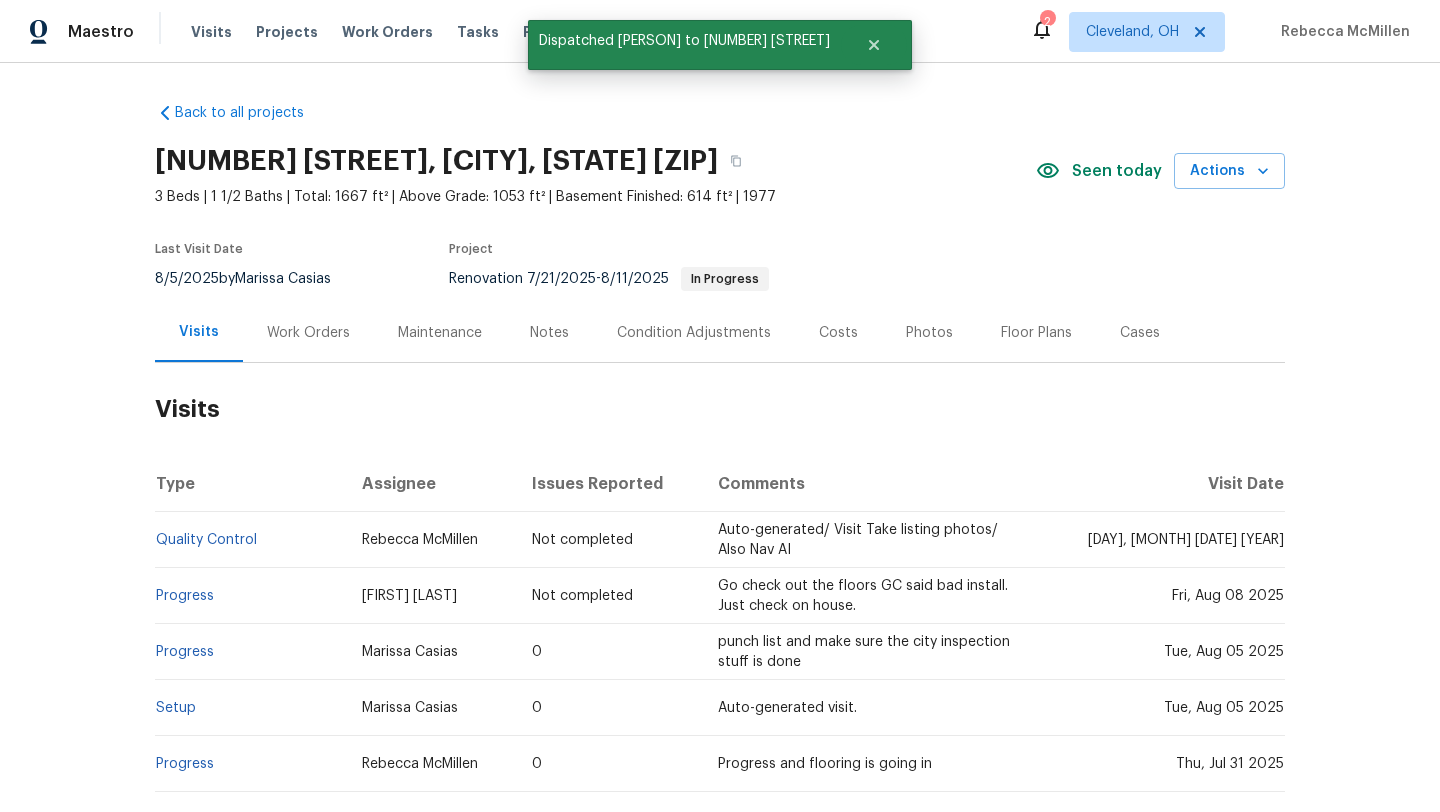 click on "Work Orders" at bounding box center [308, 333] 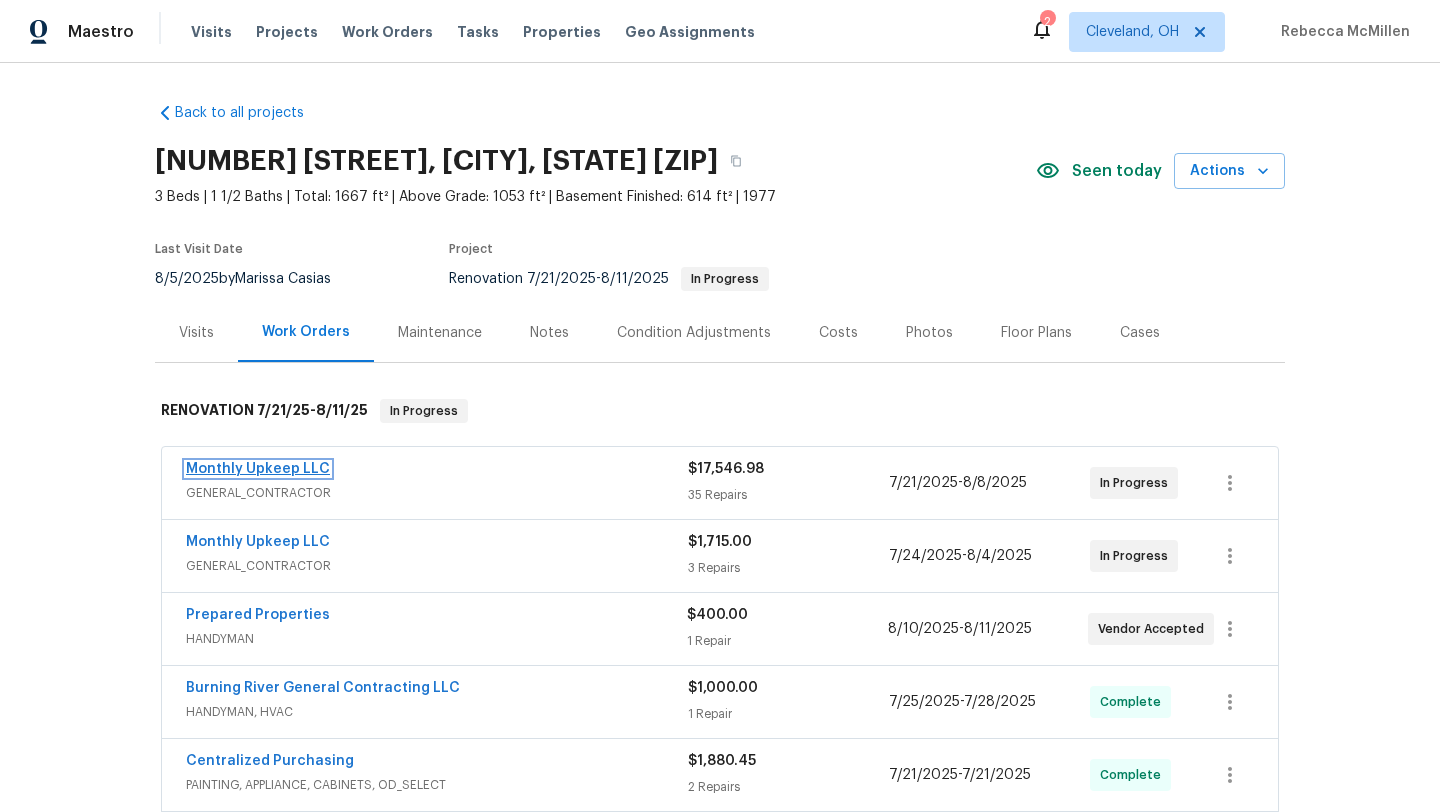 click on "Monthly Upkeep LLC" at bounding box center (258, 469) 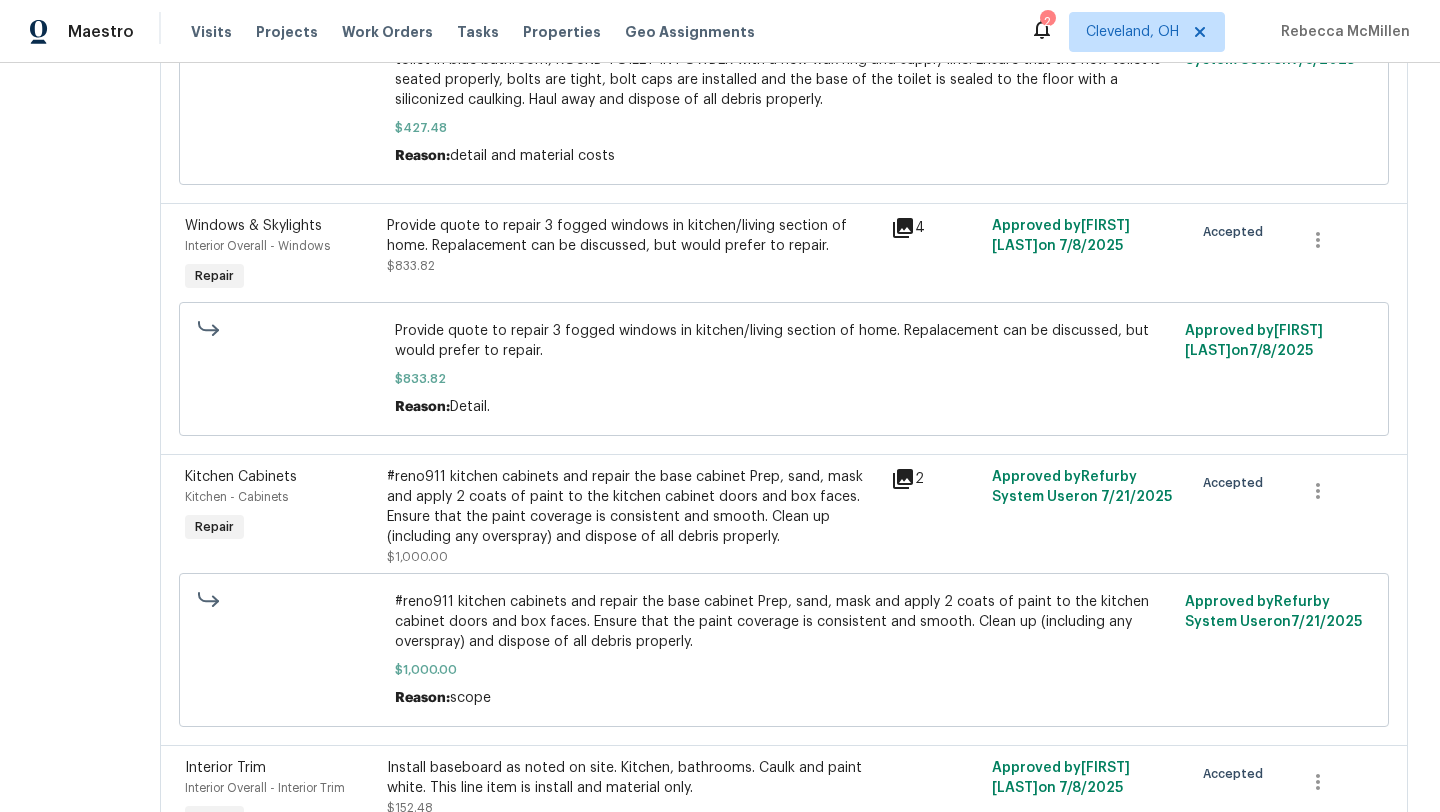scroll, scrollTop: 5901, scrollLeft: 0, axis: vertical 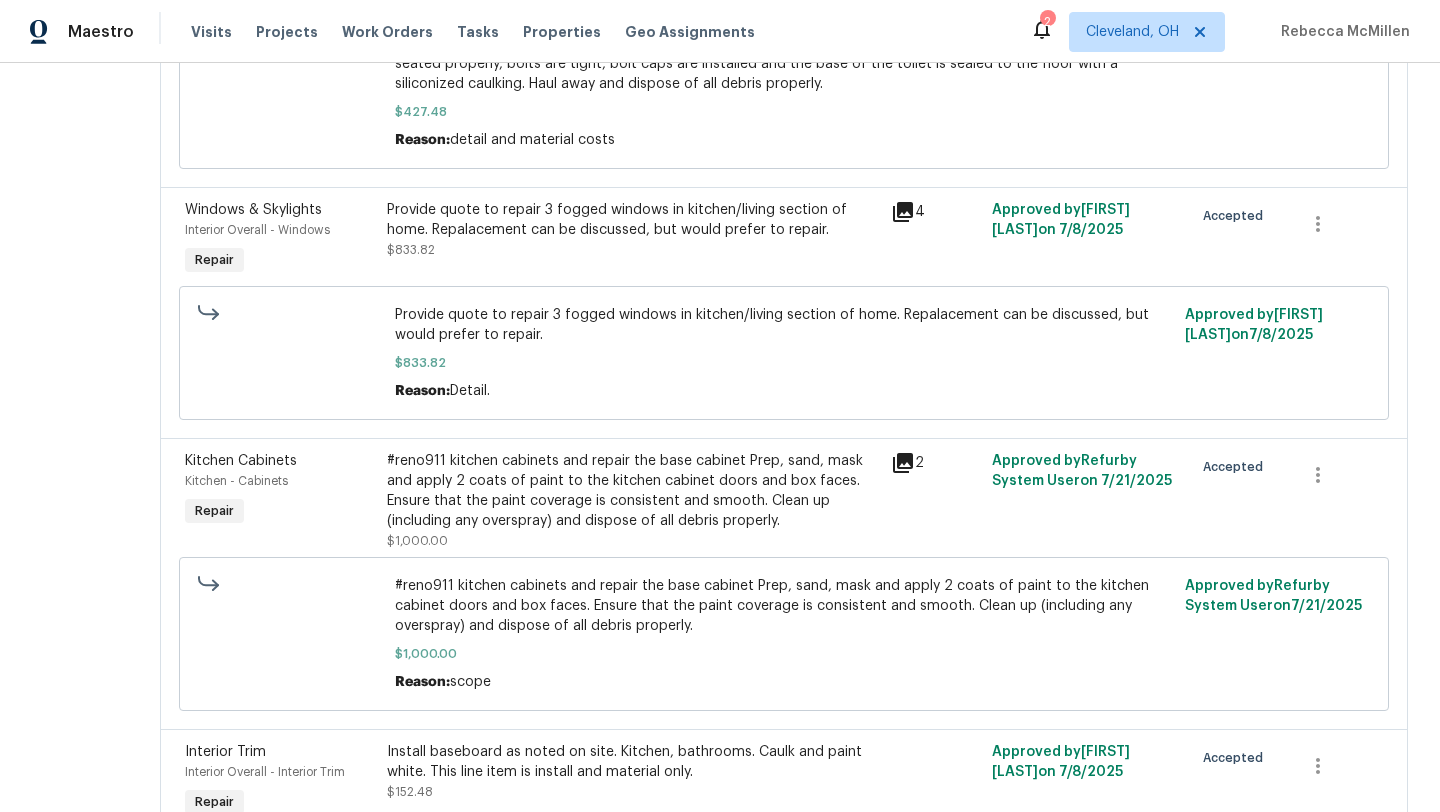 click 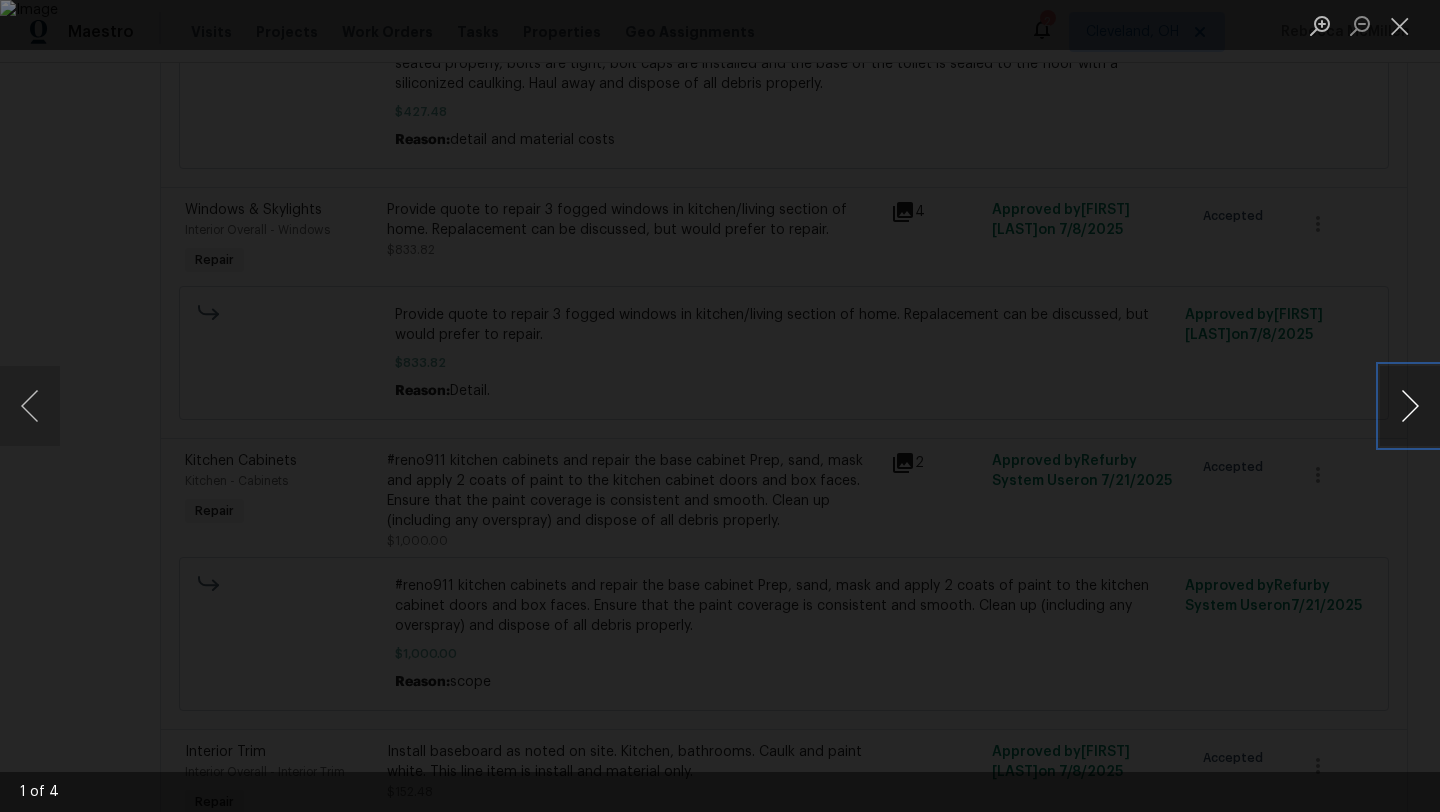 click at bounding box center (1410, 406) 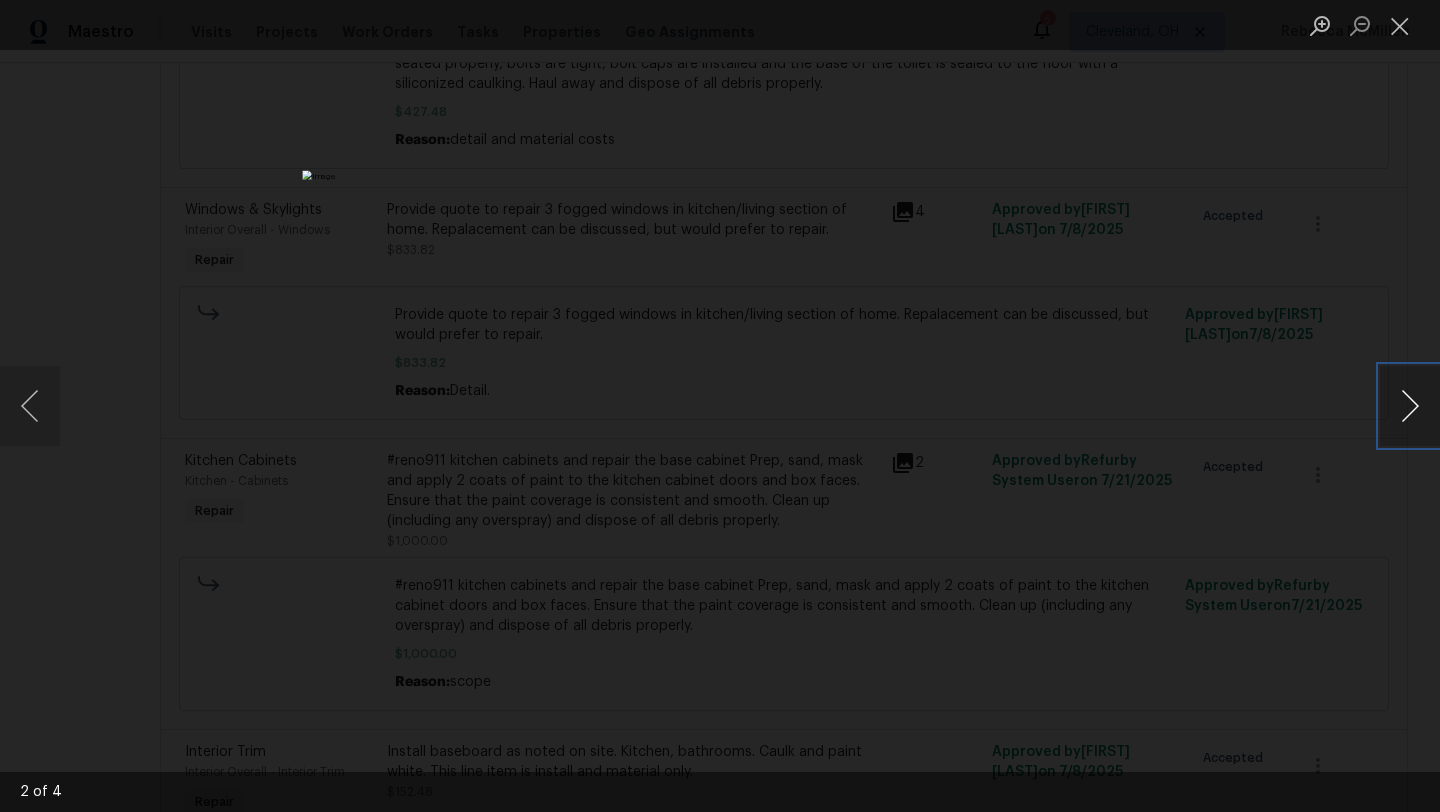 click at bounding box center [1410, 406] 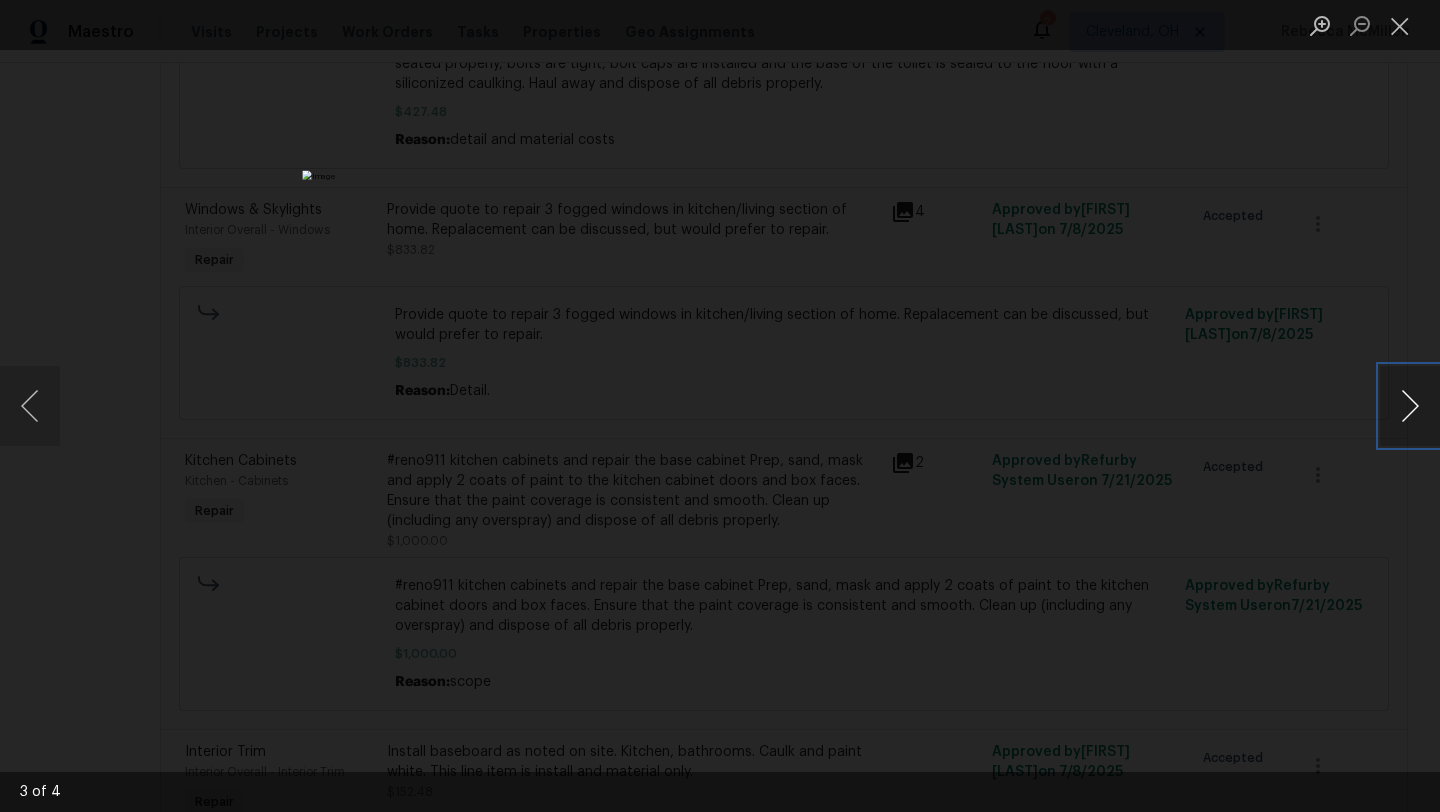 click at bounding box center (1410, 406) 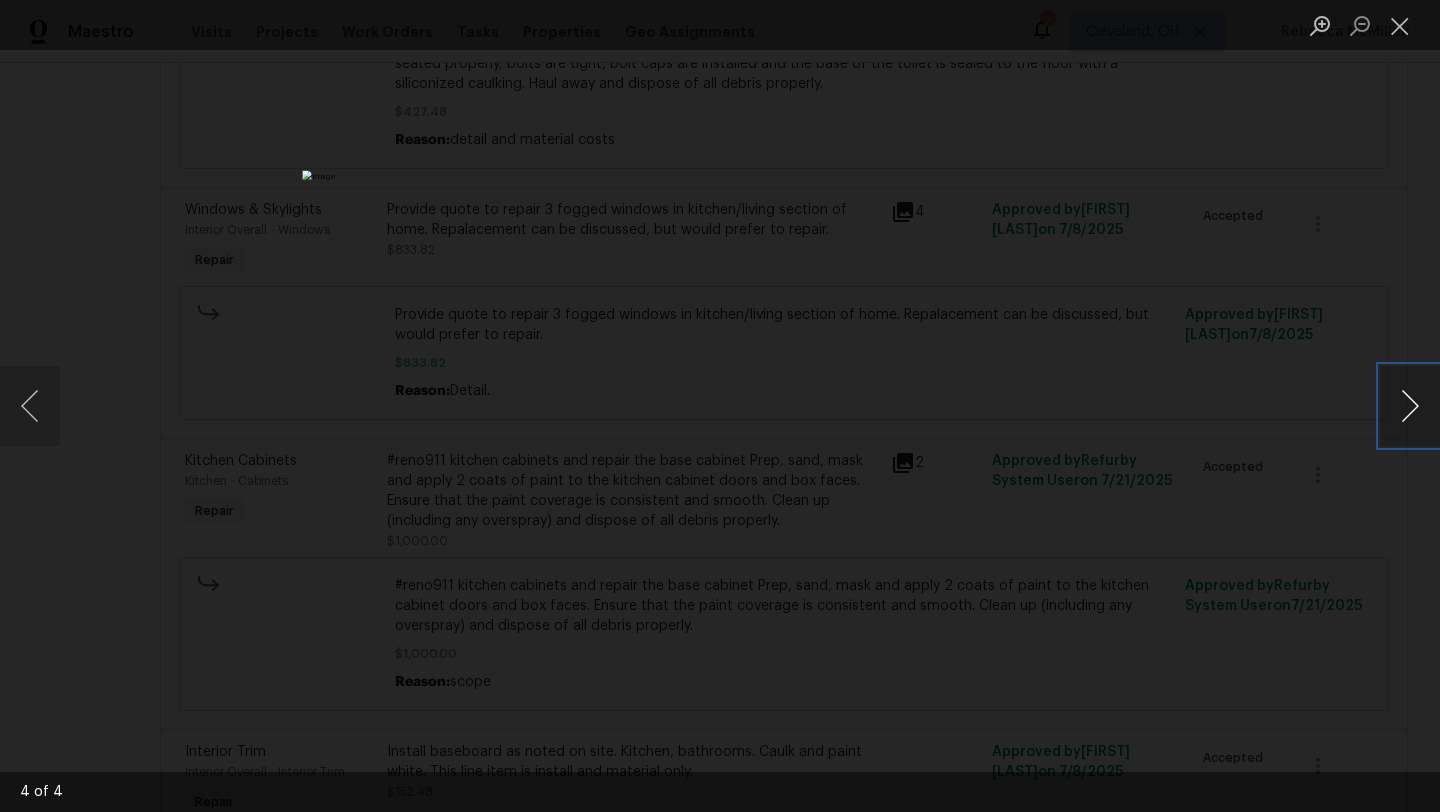 click at bounding box center [1410, 406] 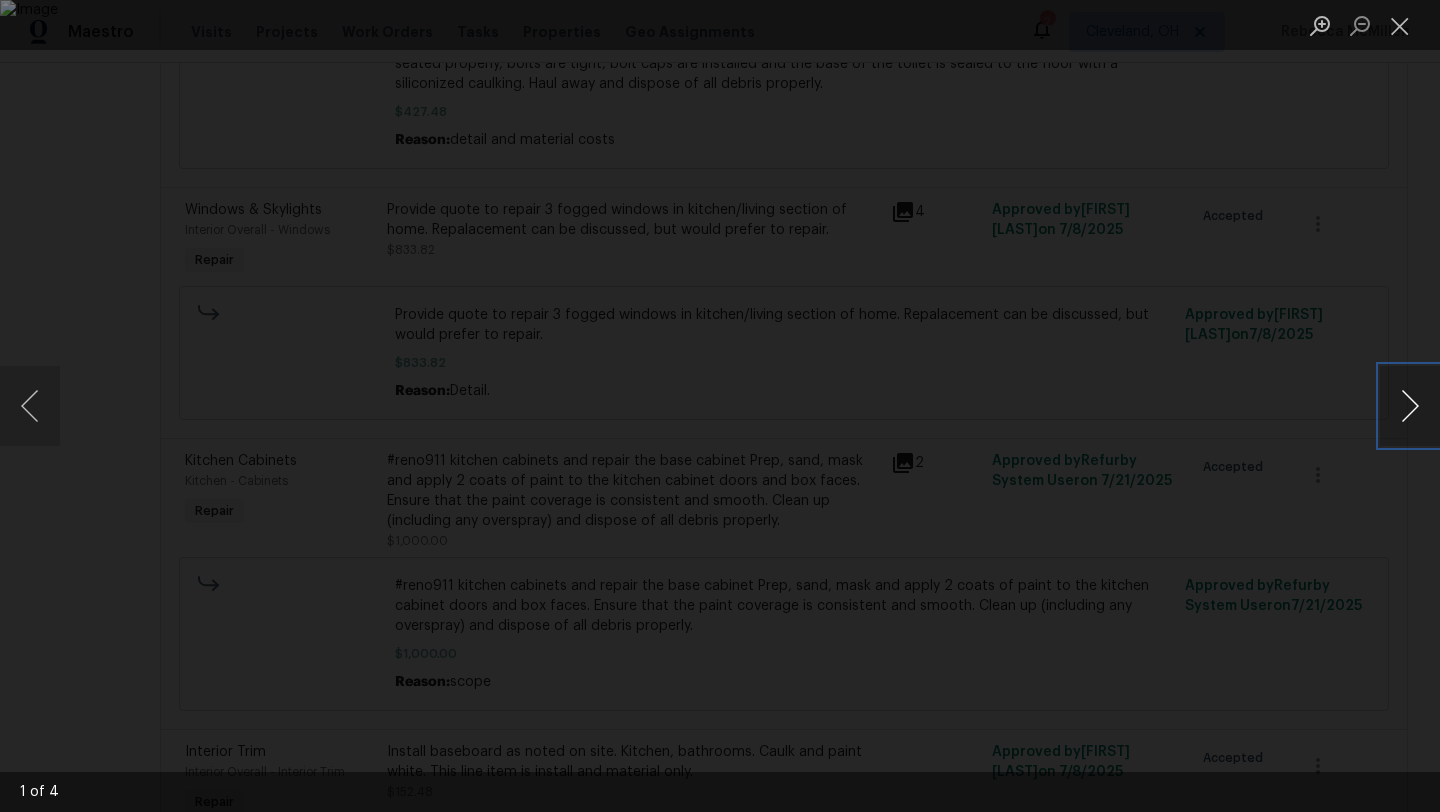 click at bounding box center [1410, 406] 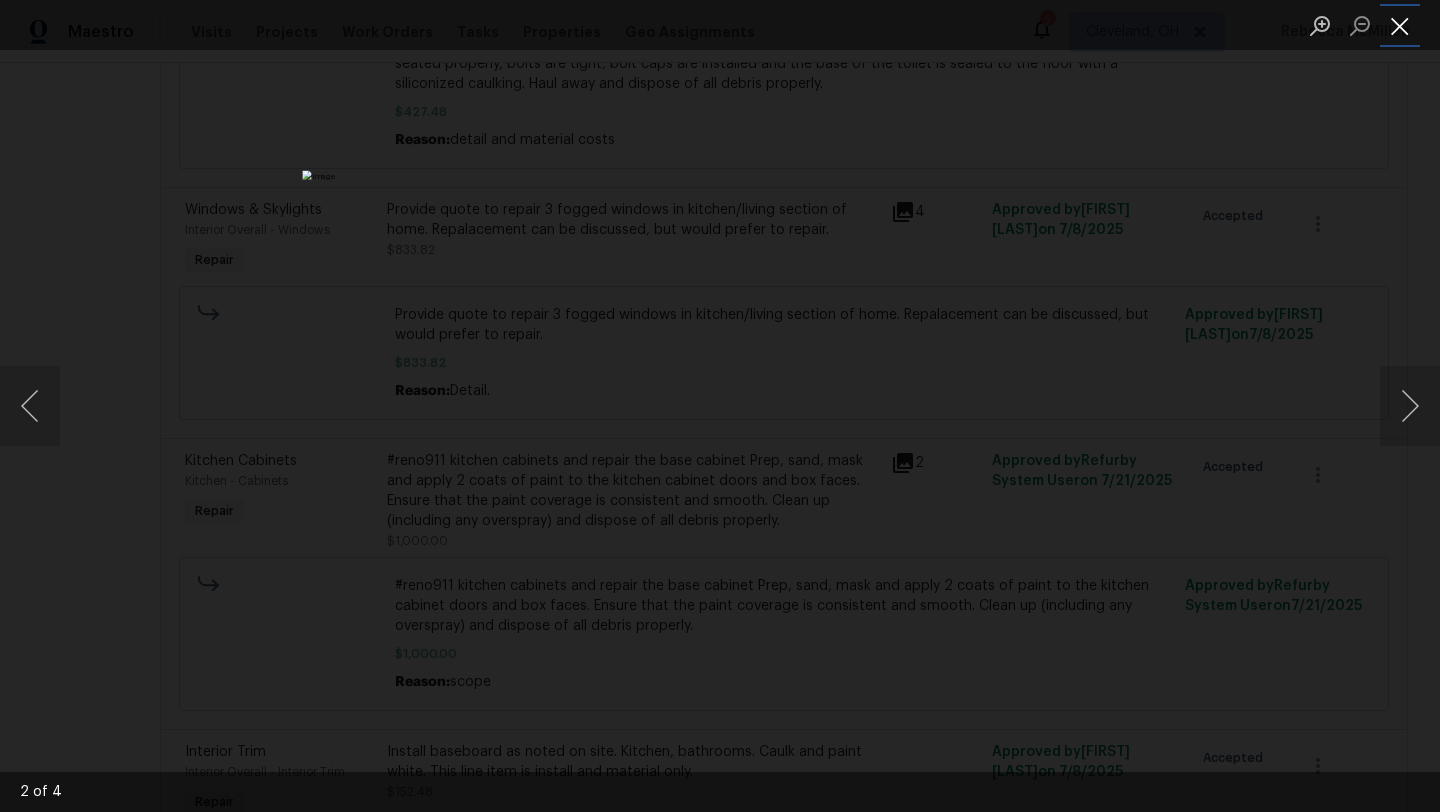 click at bounding box center [1400, 25] 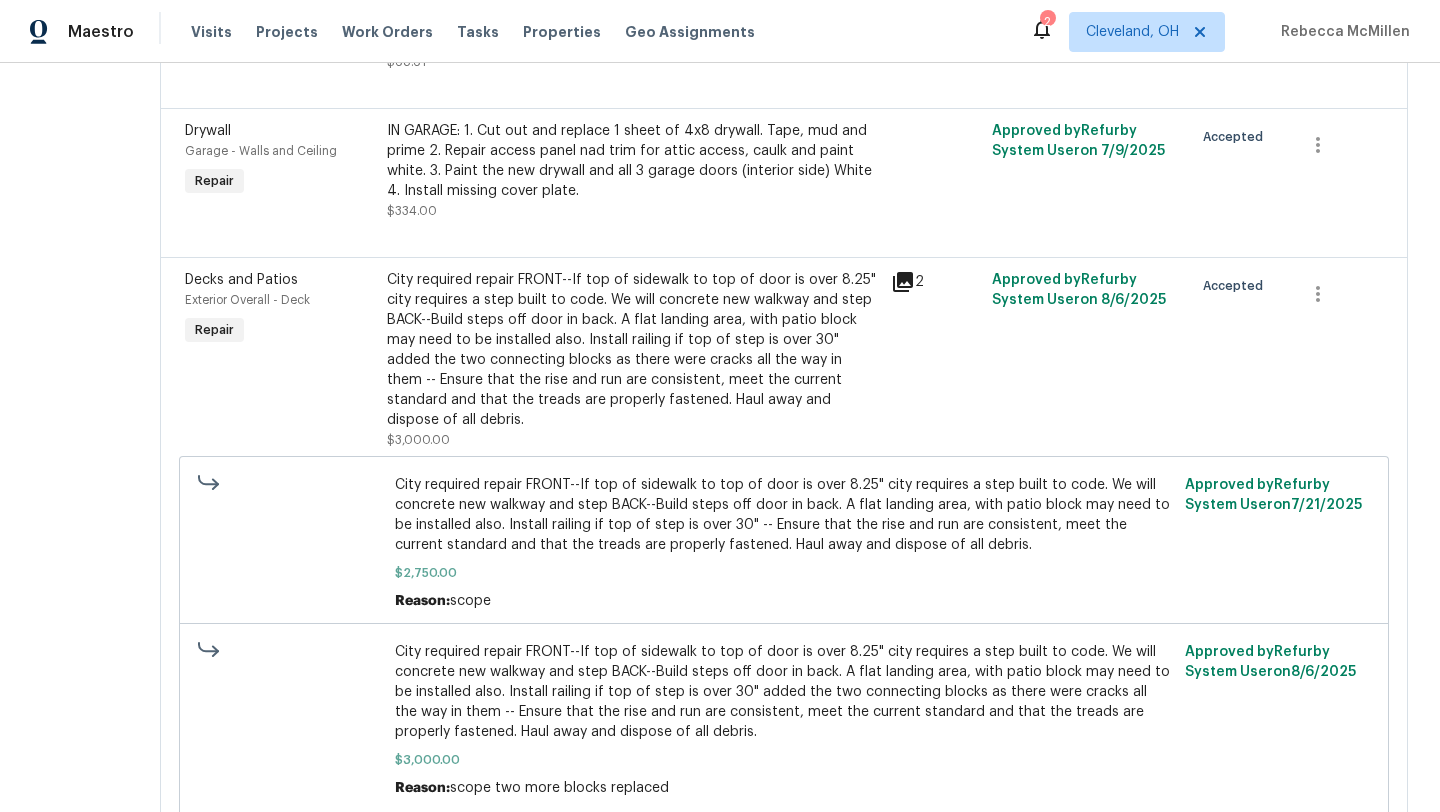 scroll, scrollTop: 4477, scrollLeft: 0, axis: vertical 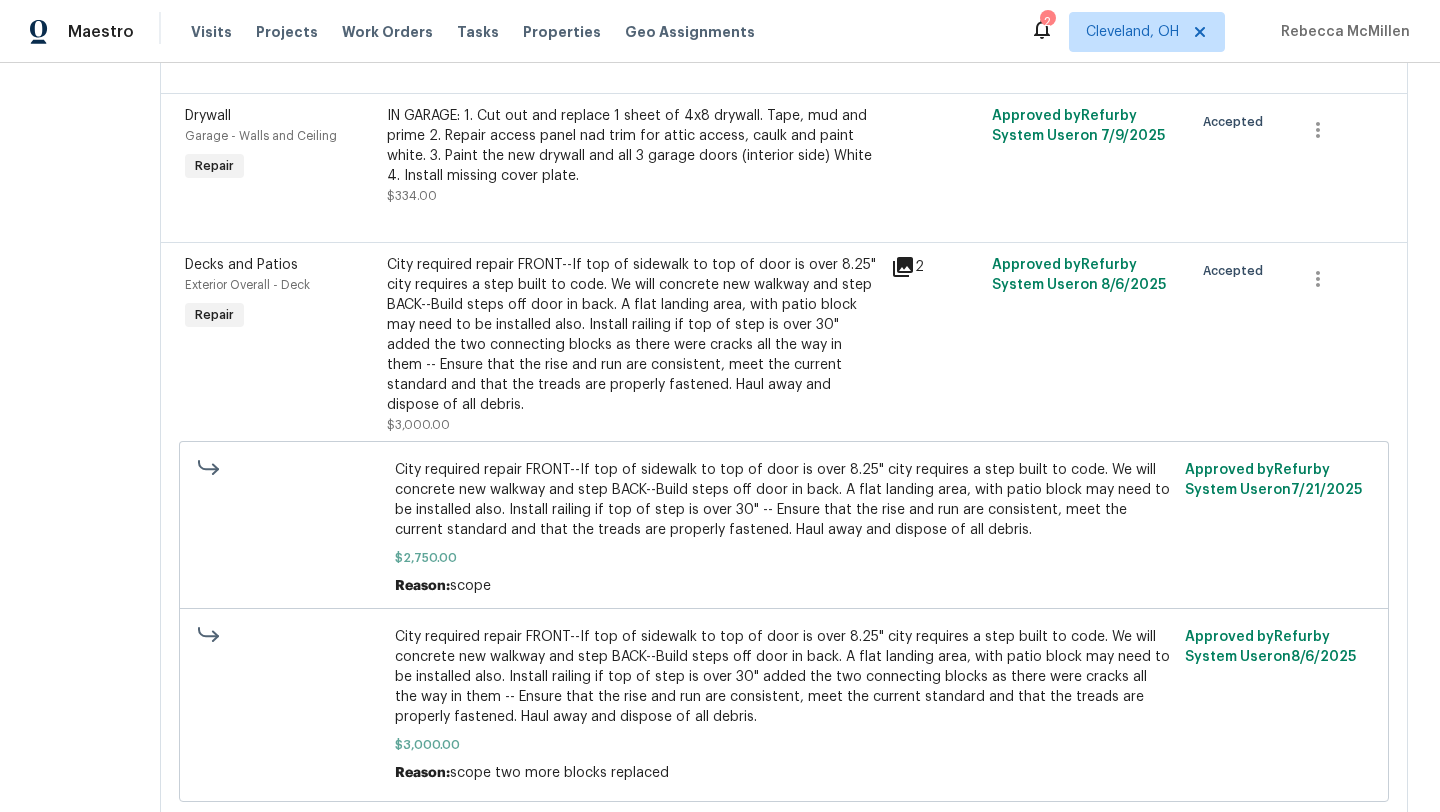 click on "City required repair
FRONT--If top of sidewalk to top of door is over 8.25" city requires a step built to code. We will concrete new walkway and step
BACK--Build steps off door in back.  A flat landing area, with patio block may need to be installed also. Install railing if top of step is over 30"  added the two connecting blocks as there were cracks all the way in them
-- Ensure that the rise and run are consistent, meet the current standard and that the treads are properly fastened. Haul away and dispose of all debris." at bounding box center (633, 335) 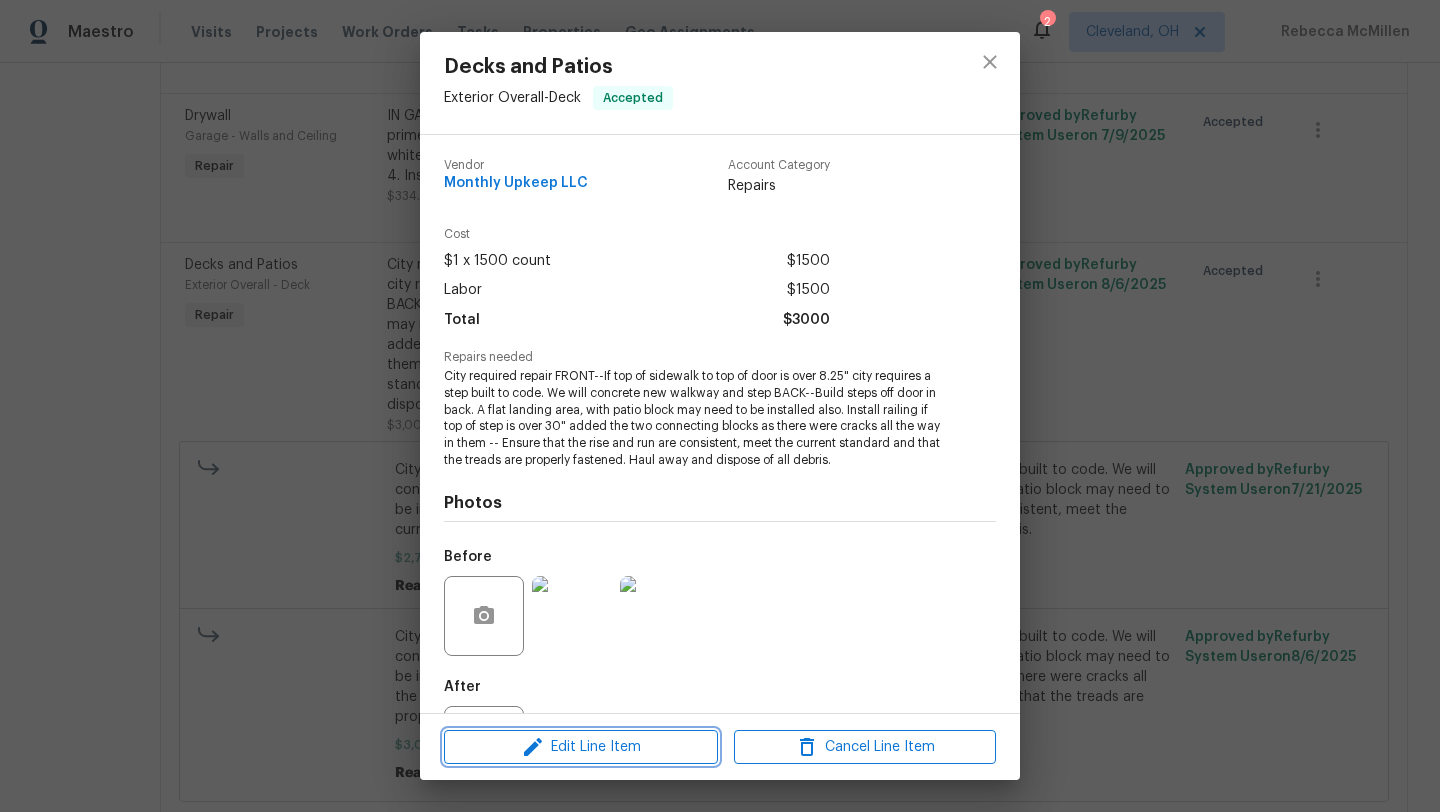 click on "Edit Line Item" at bounding box center [581, 747] 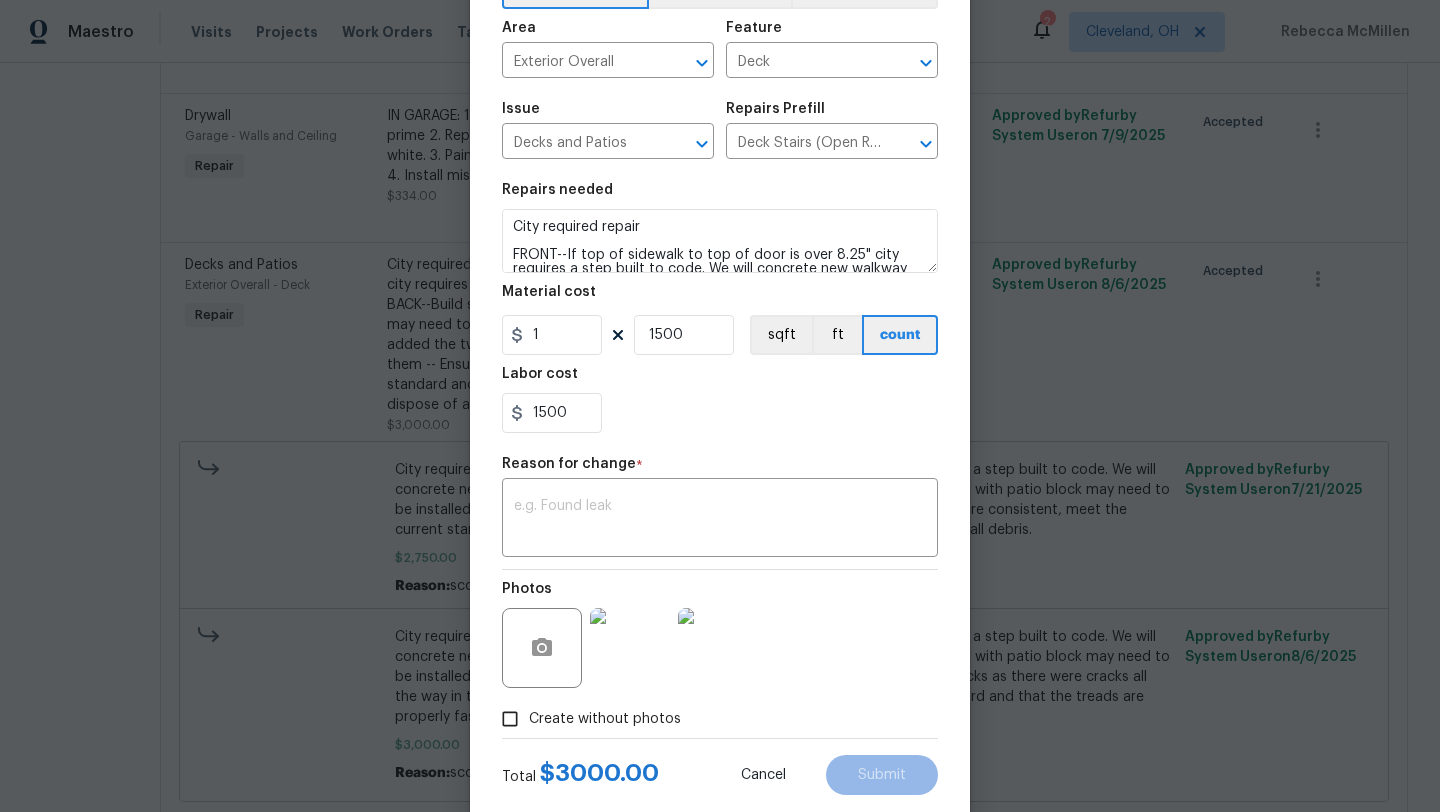 scroll, scrollTop: 139, scrollLeft: 0, axis: vertical 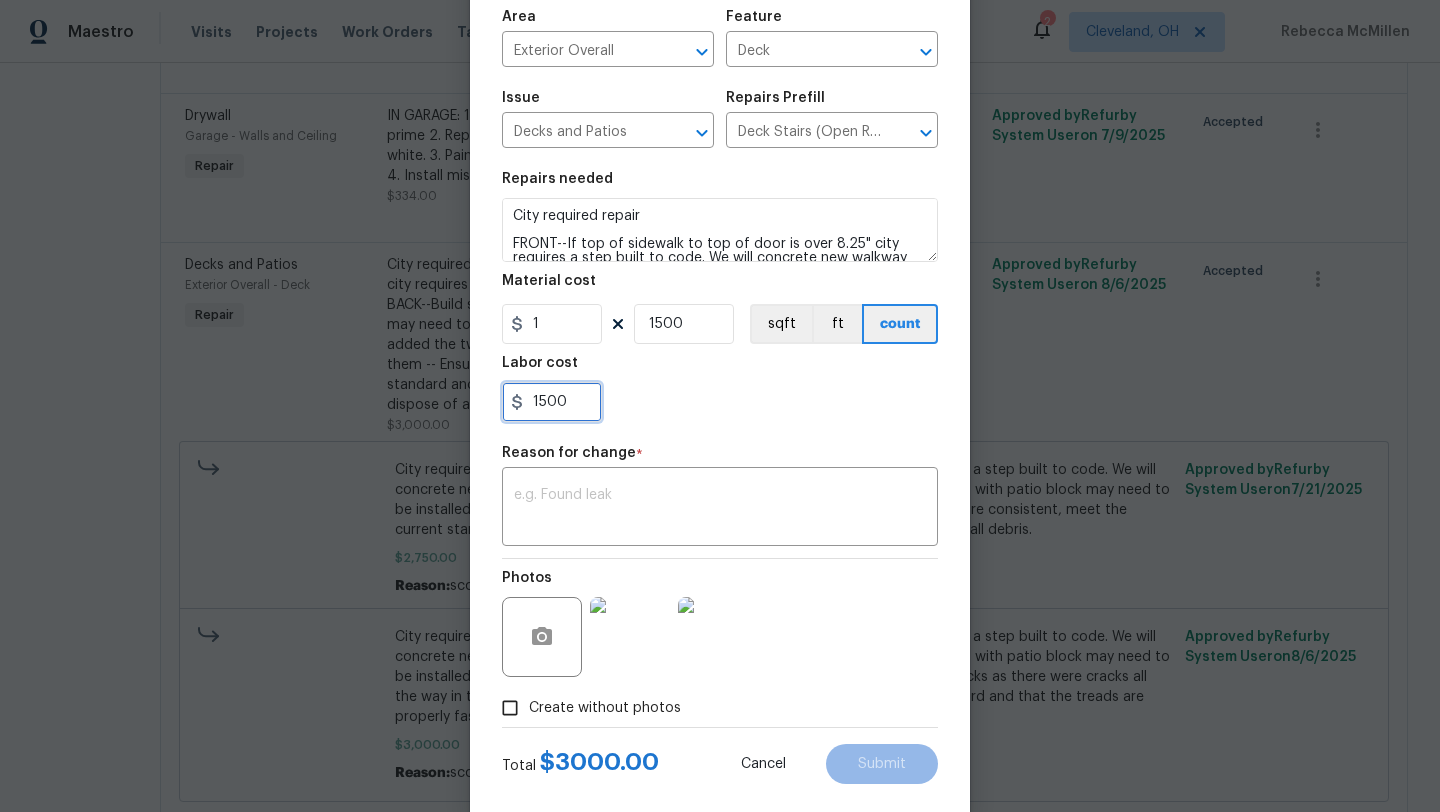click on "1500" at bounding box center (552, 402) 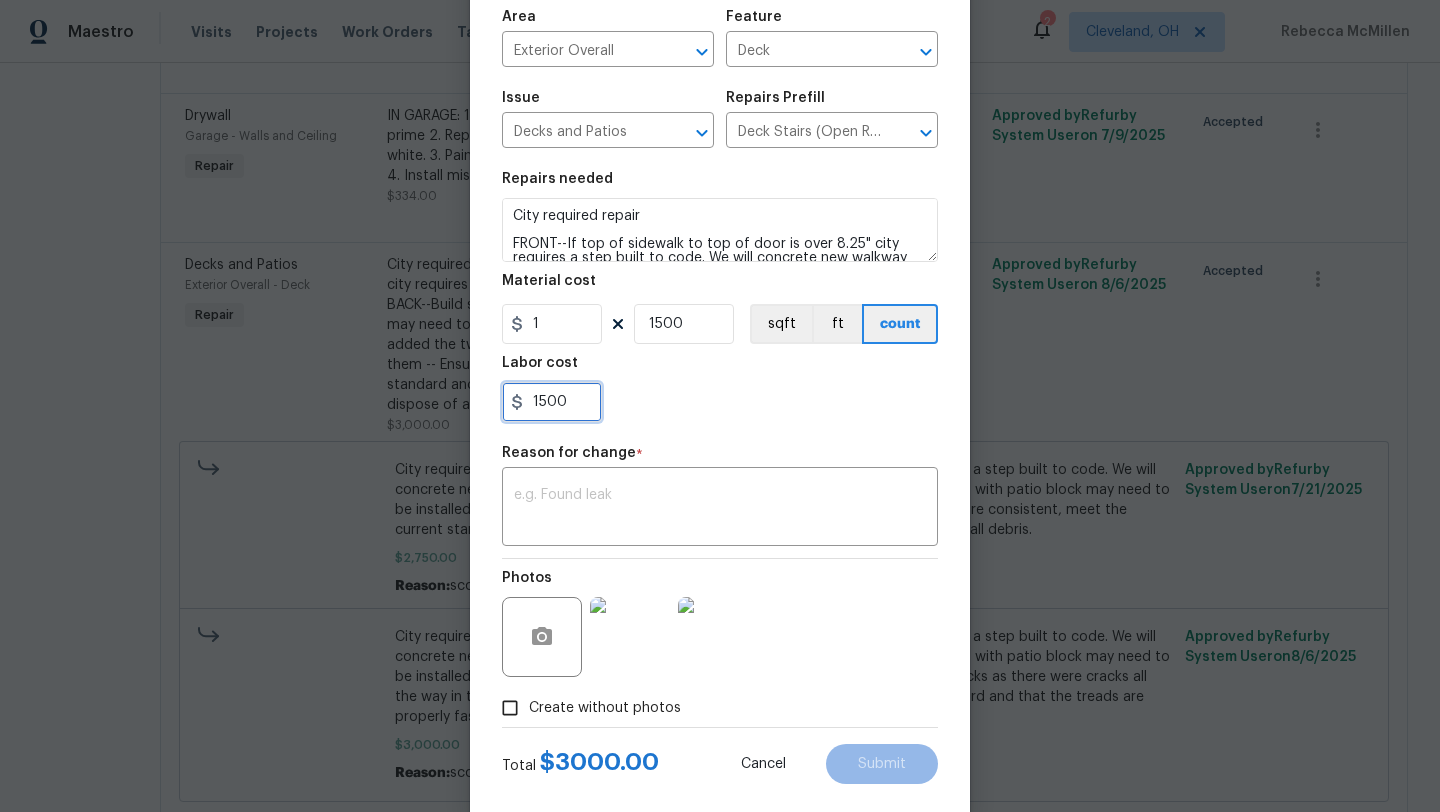 drag, startPoint x: 572, startPoint y: 396, endPoint x: 511, endPoint y: 396, distance: 61 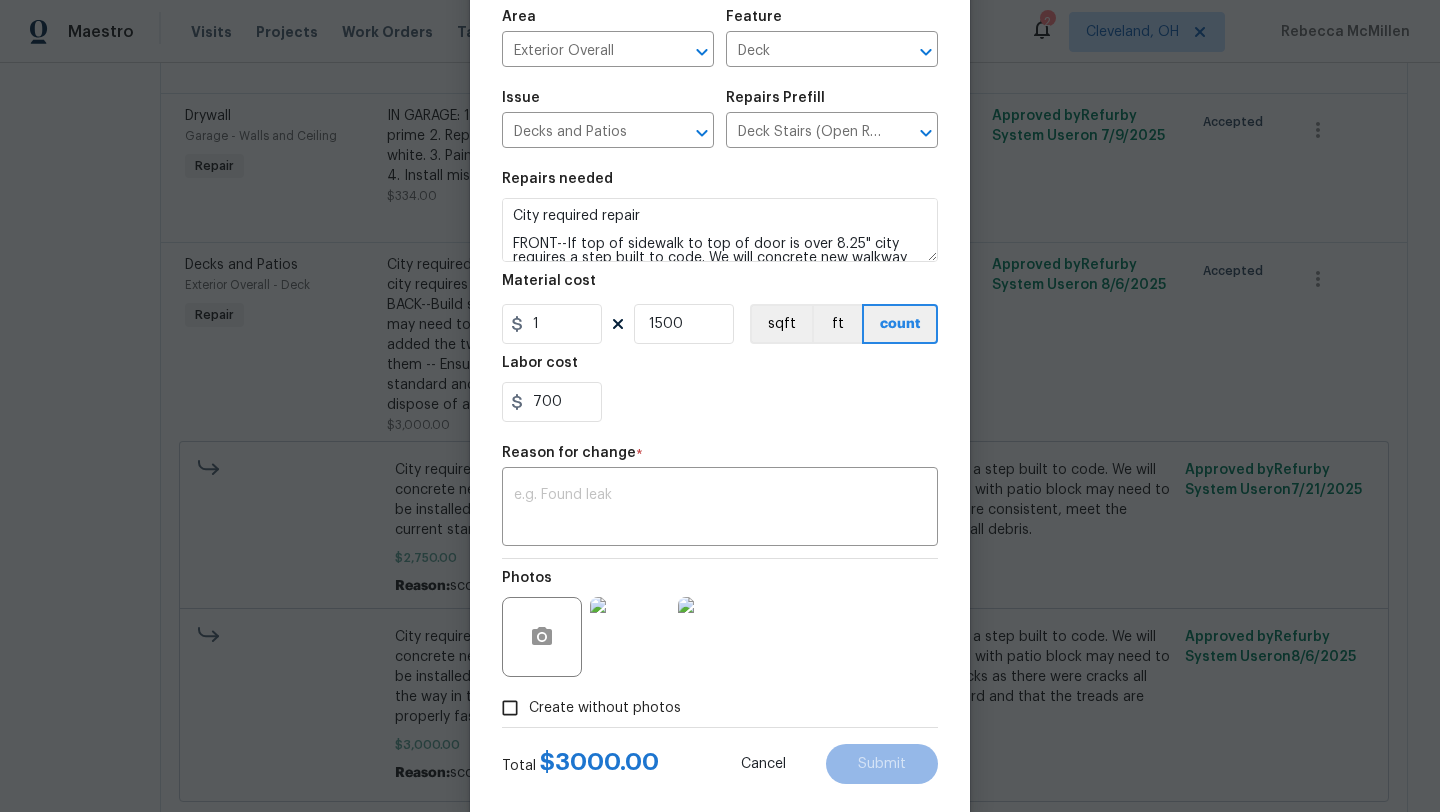 click on "700" at bounding box center [720, 402] 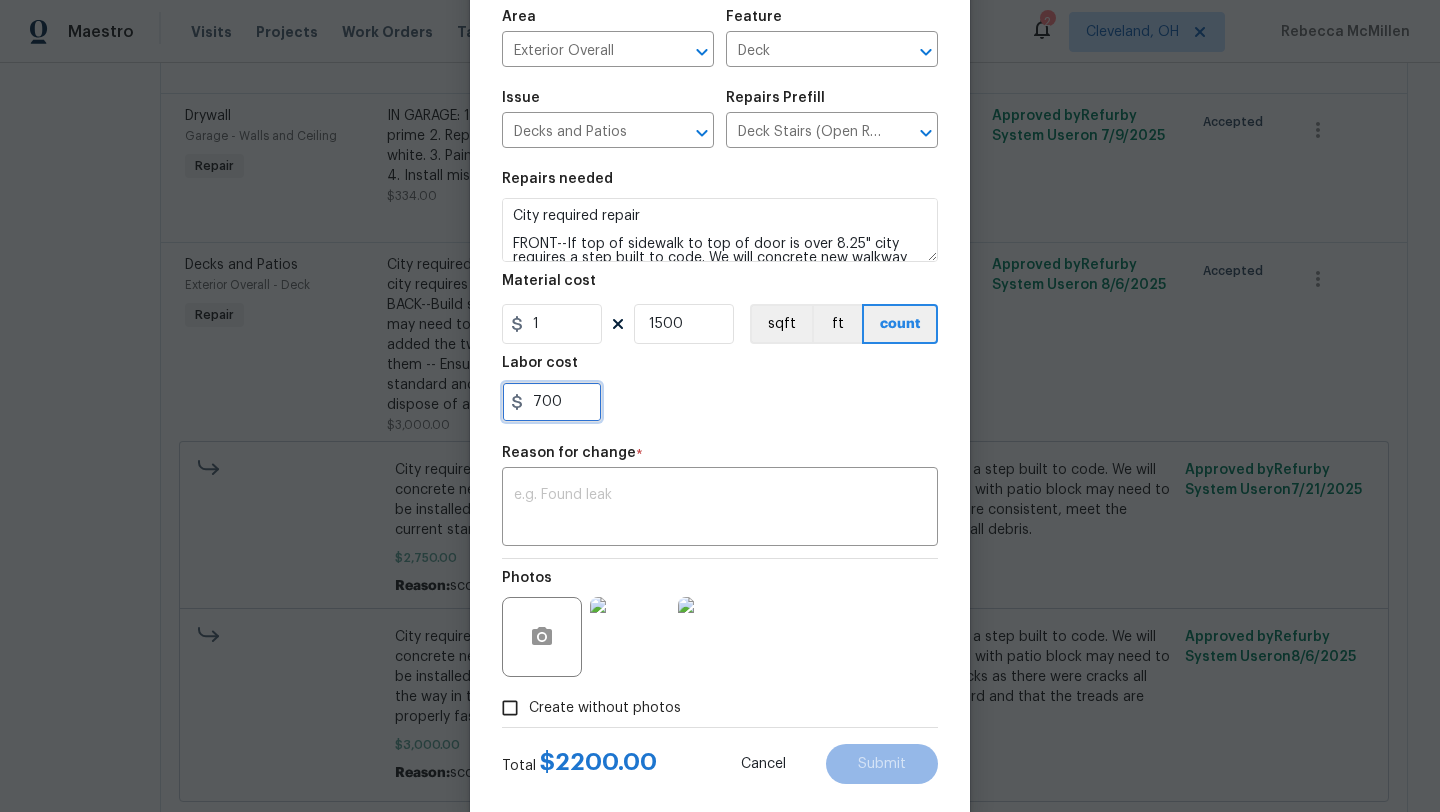 drag, startPoint x: 581, startPoint y: 401, endPoint x: 523, endPoint y: 405, distance: 58.137768 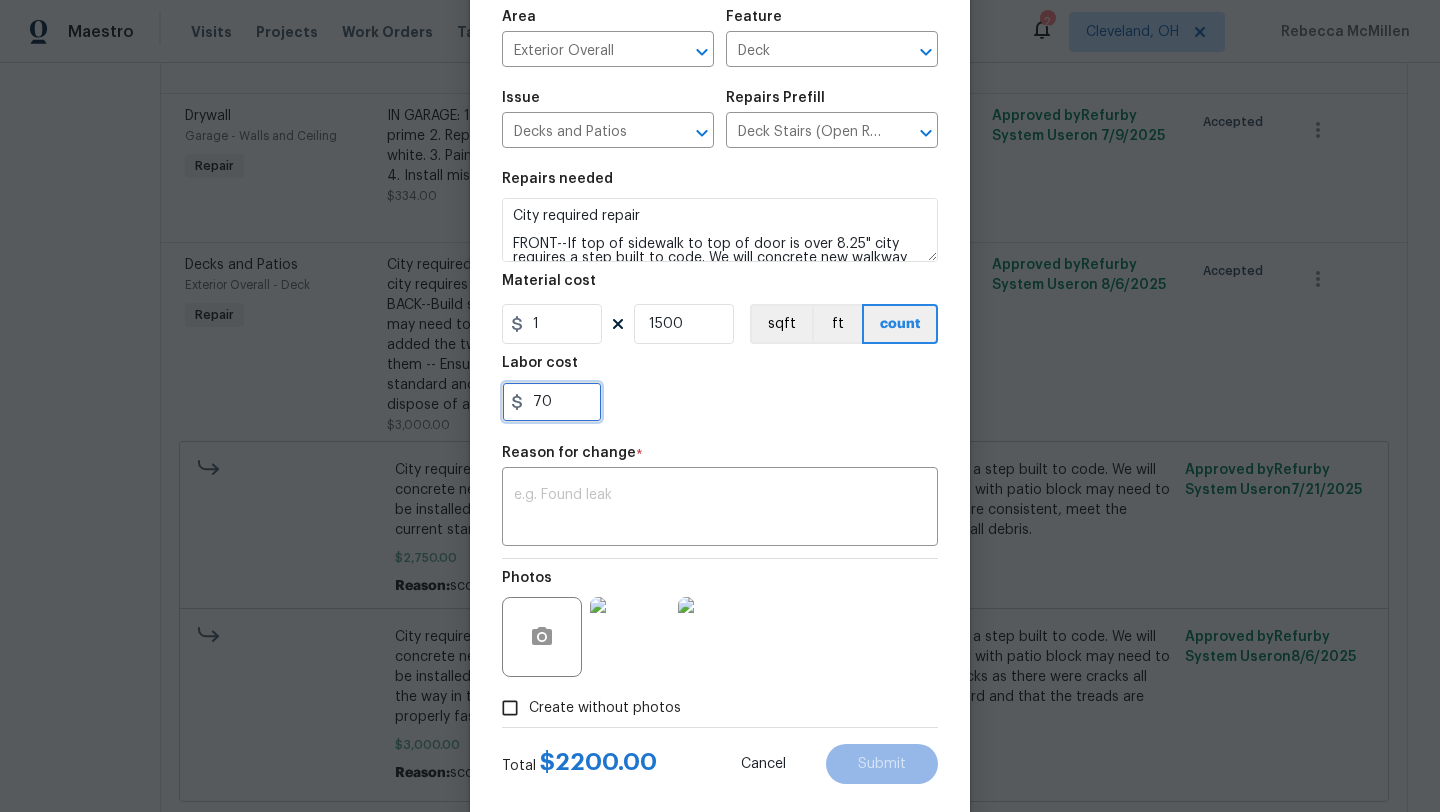 type on "700" 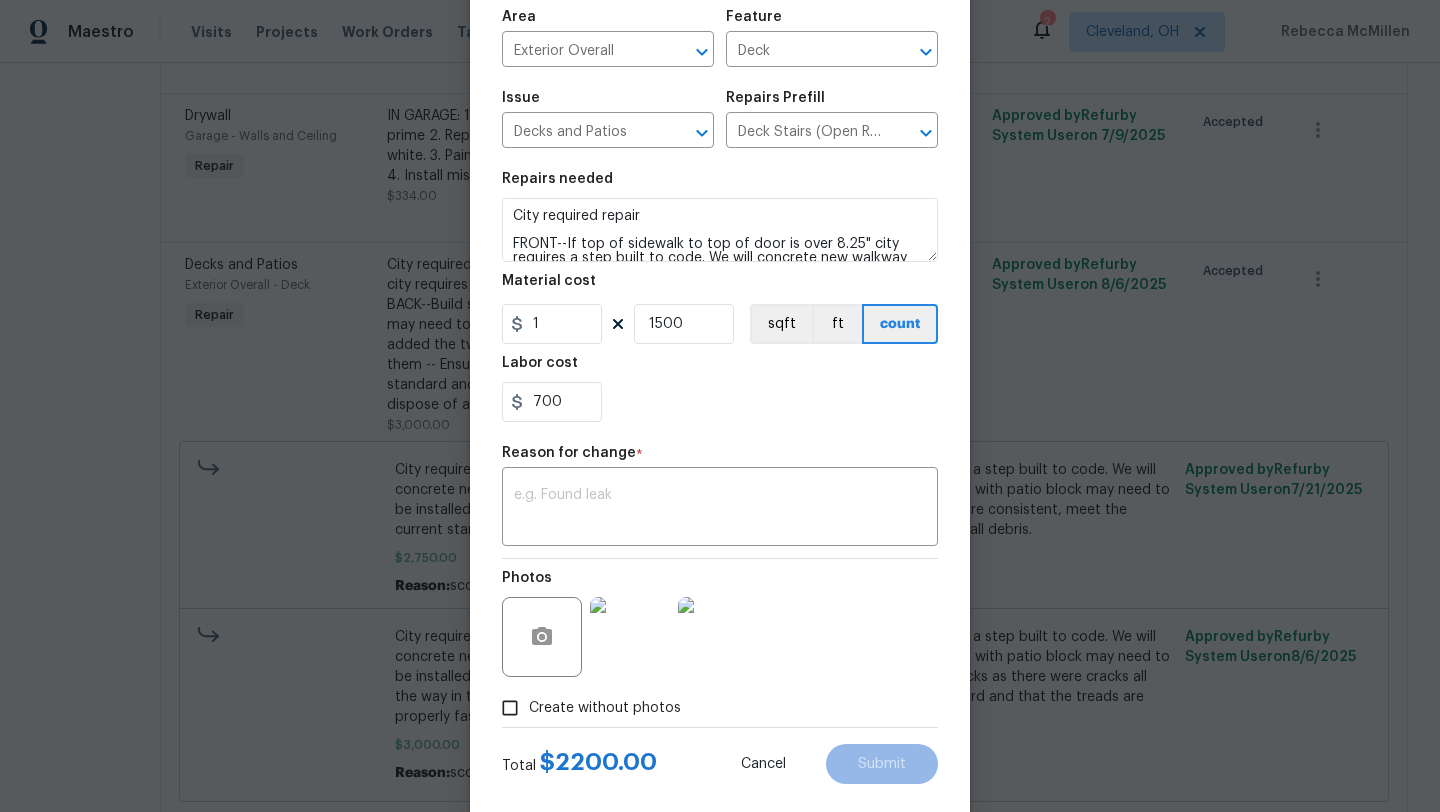 click on "700" at bounding box center (720, 402) 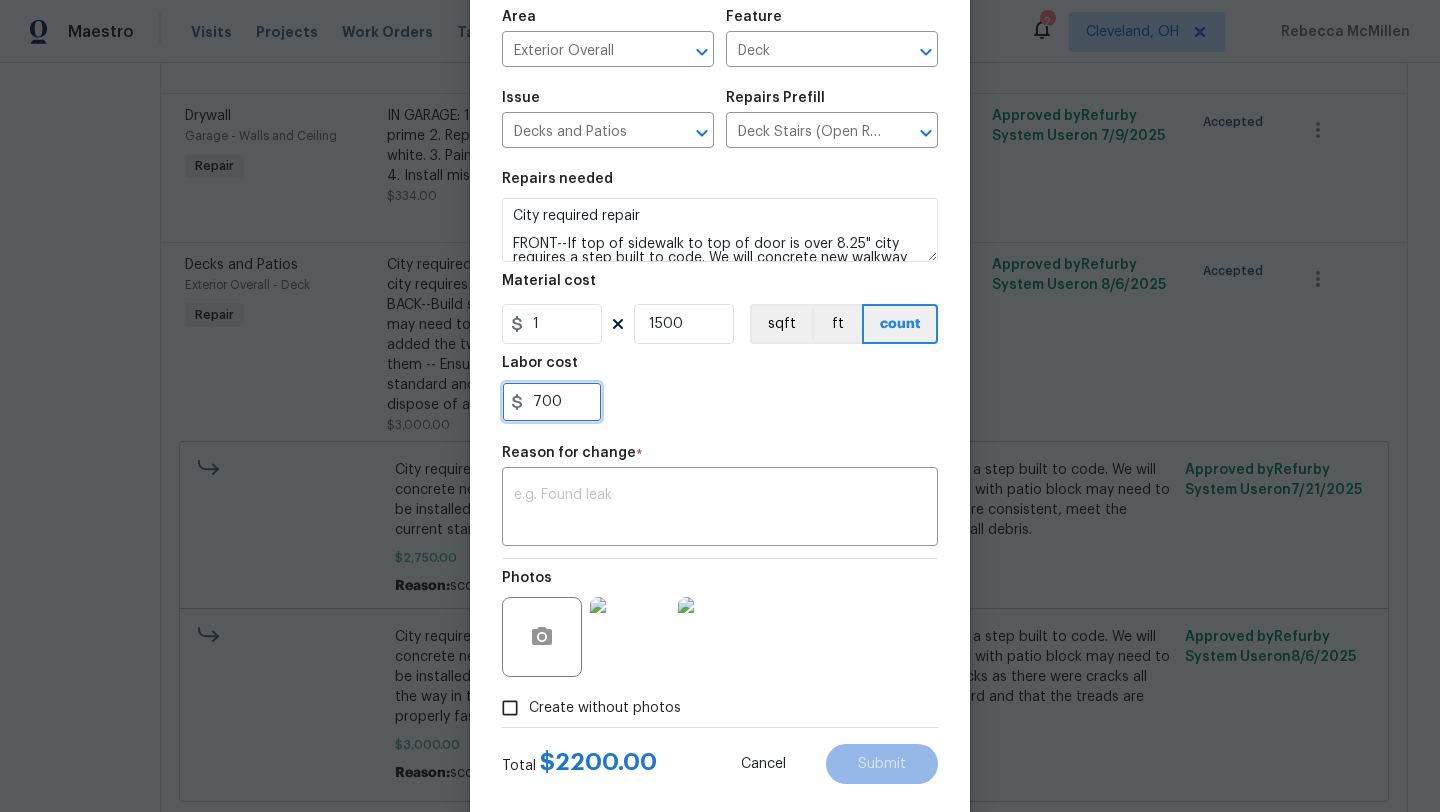drag, startPoint x: 573, startPoint y: 403, endPoint x: 525, endPoint y: 401, distance: 48.04165 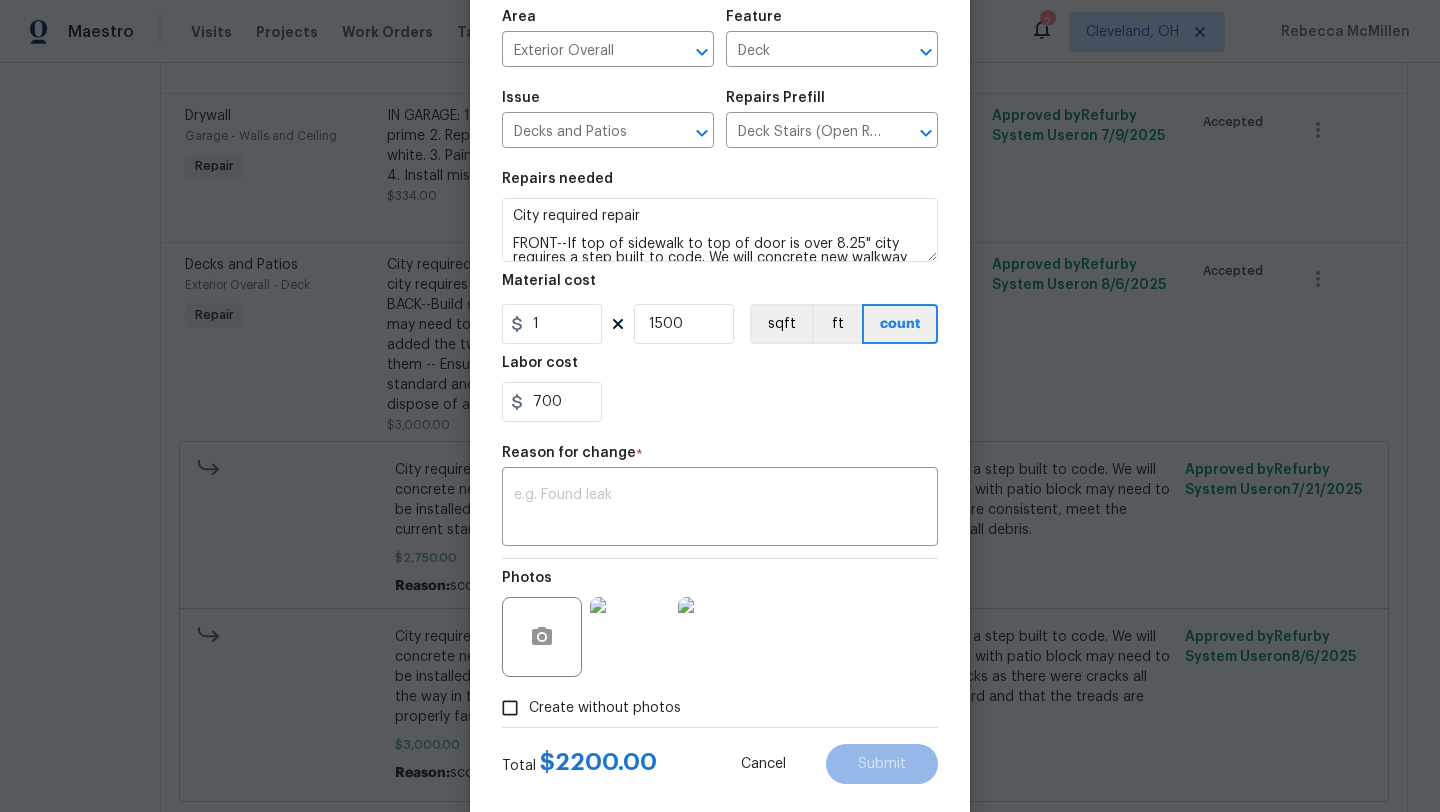 click on "700" at bounding box center (720, 402) 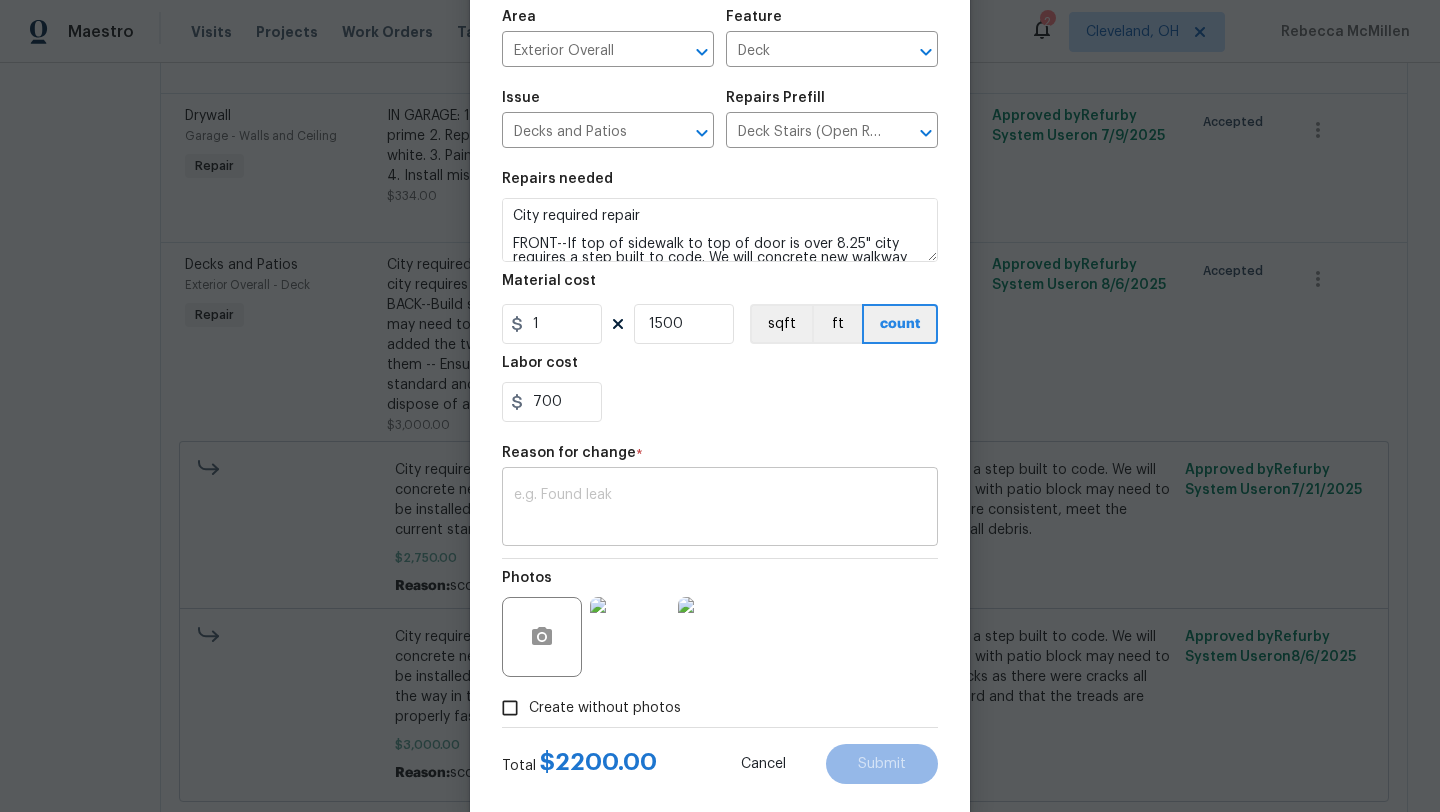 click at bounding box center (720, 509) 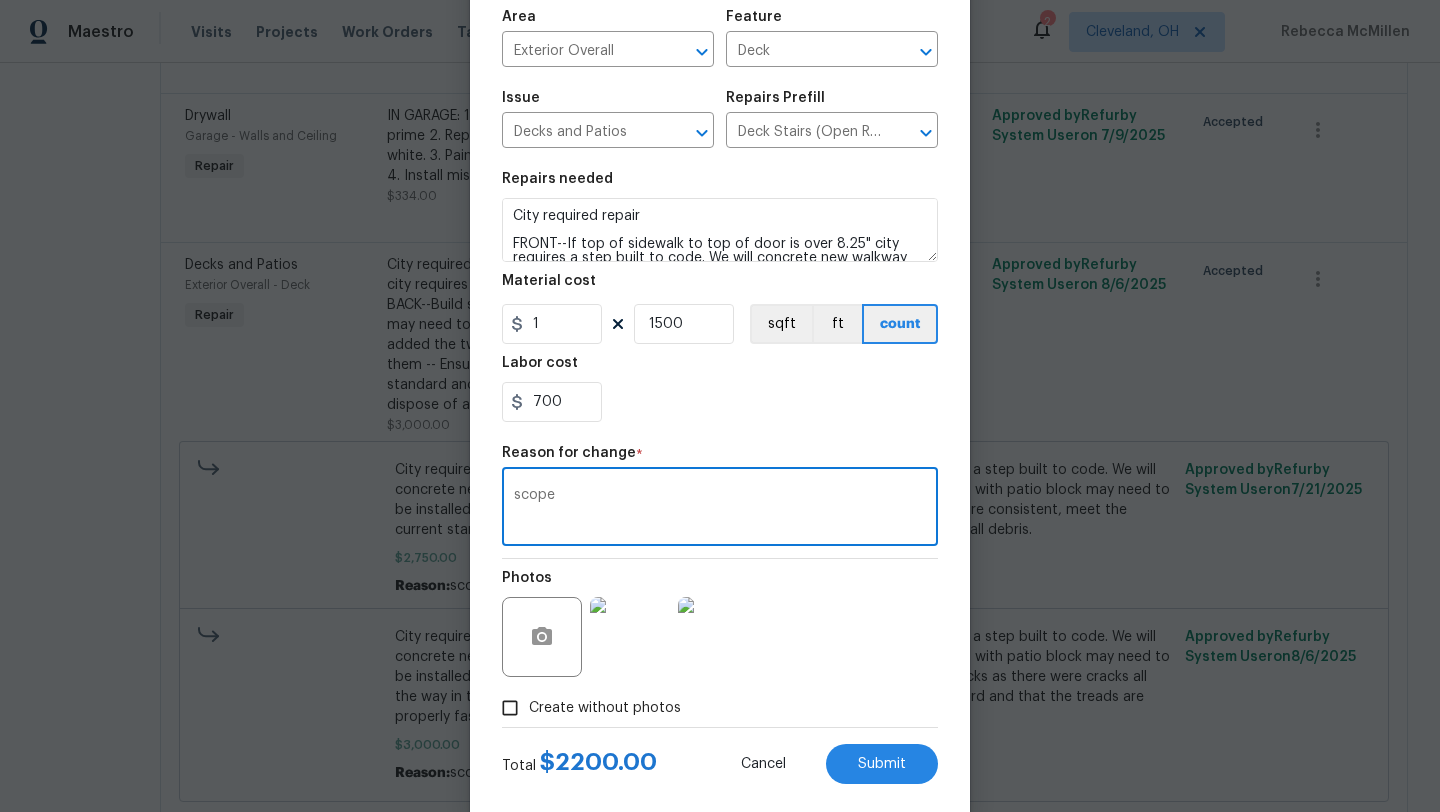 scroll, scrollTop: 174, scrollLeft: 0, axis: vertical 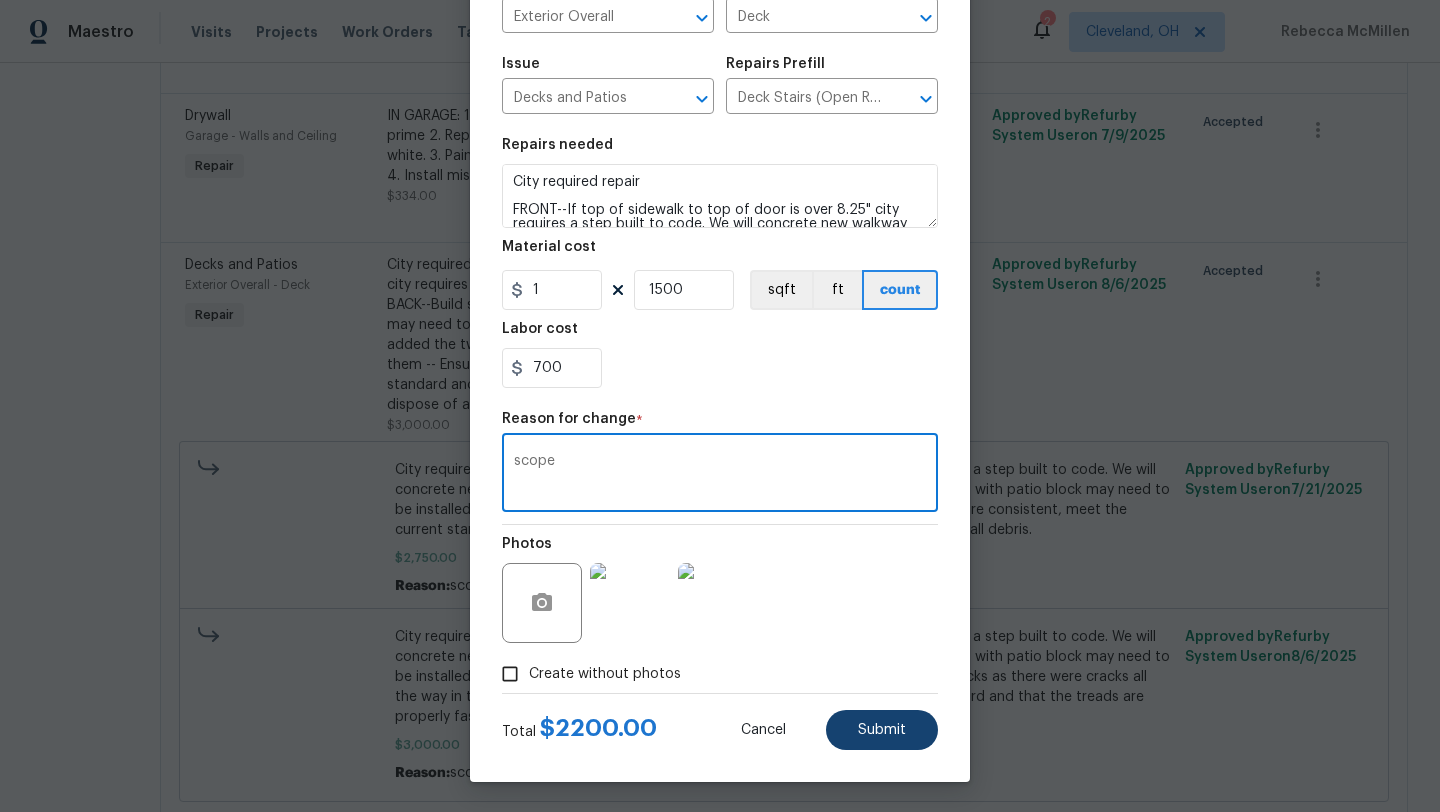 type on "scope" 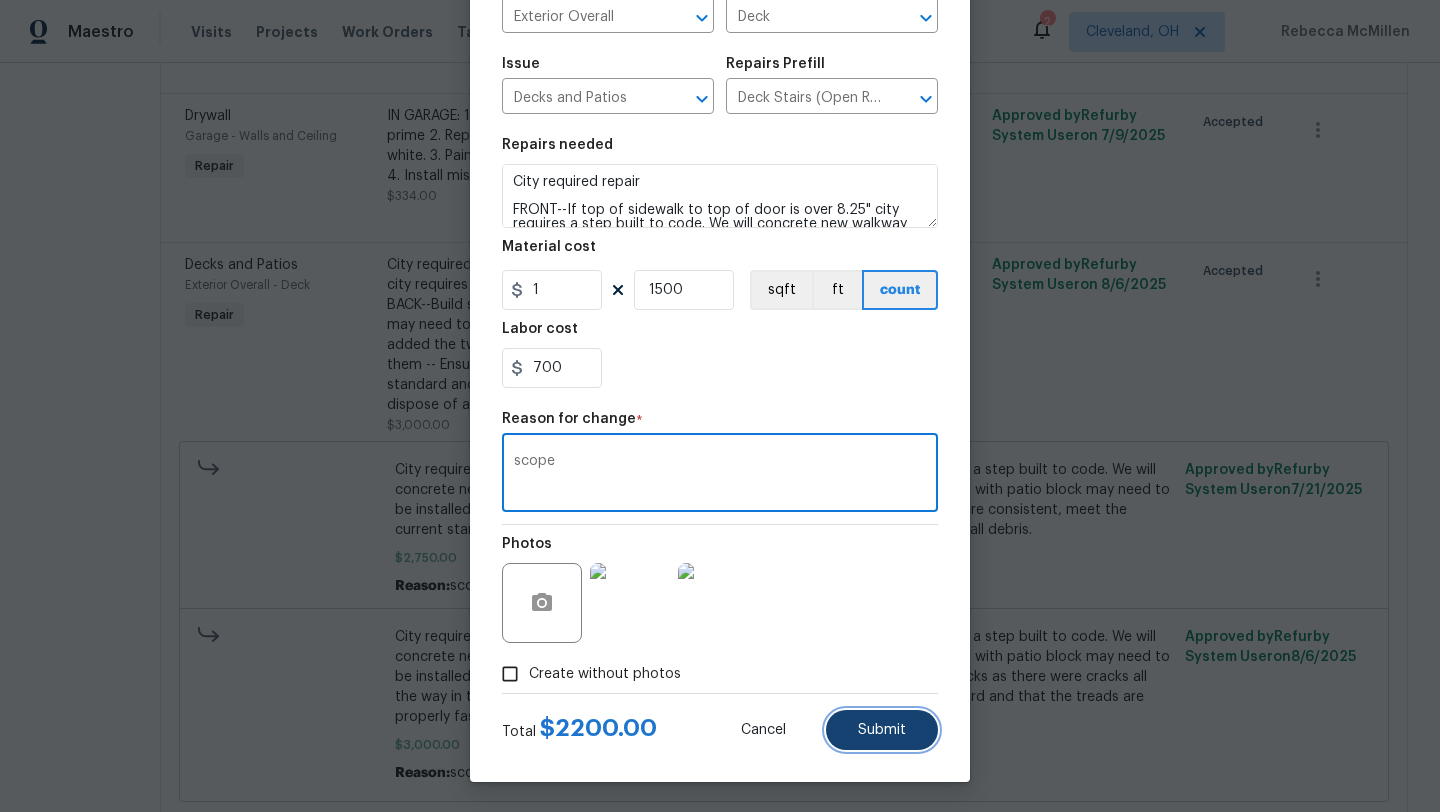 click on "Submit" at bounding box center [882, 730] 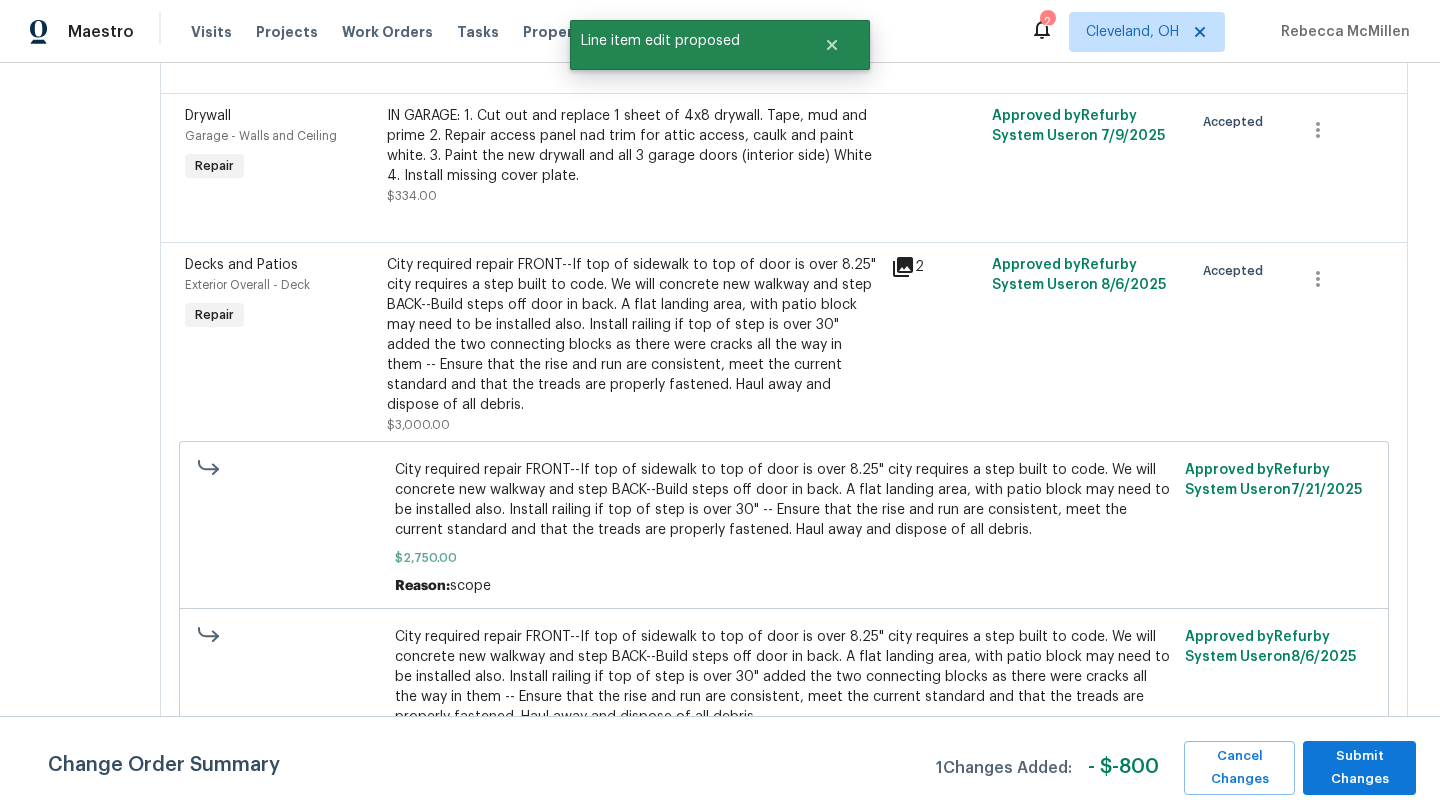 scroll, scrollTop: 0, scrollLeft: 0, axis: both 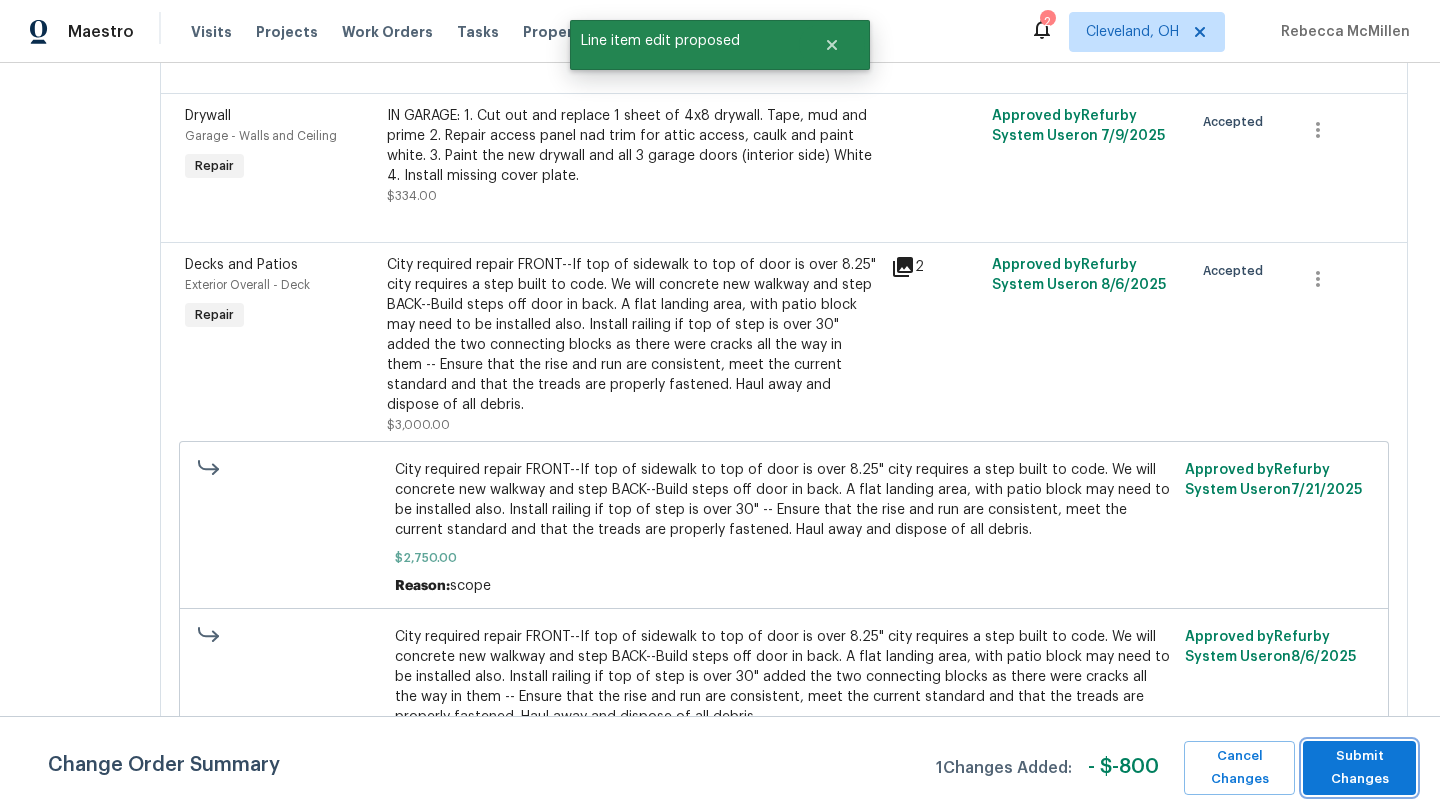 click on "Submit Changes" at bounding box center (1359, 768) 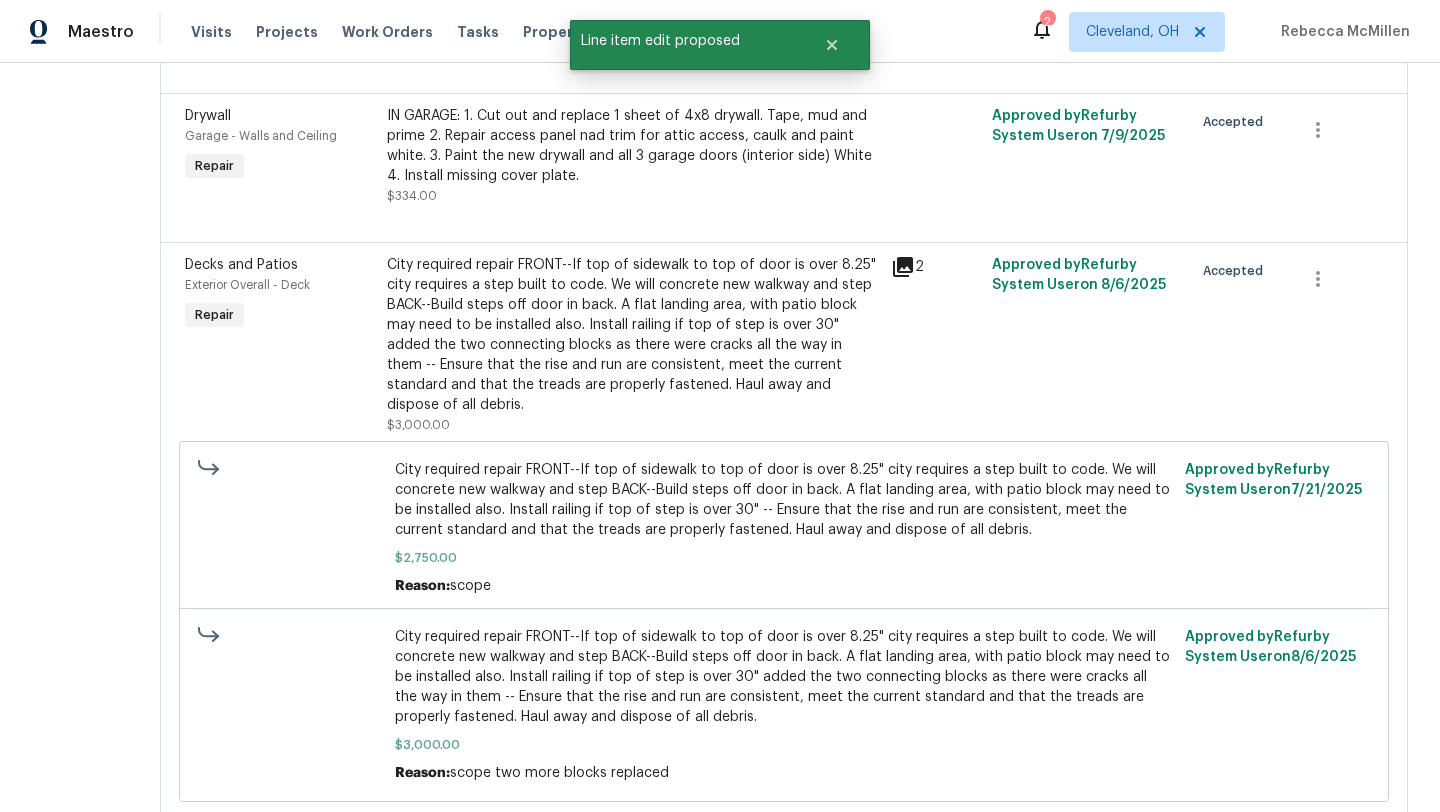 scroll, scrollTop: 0, scrollLeft: 0, axis: both 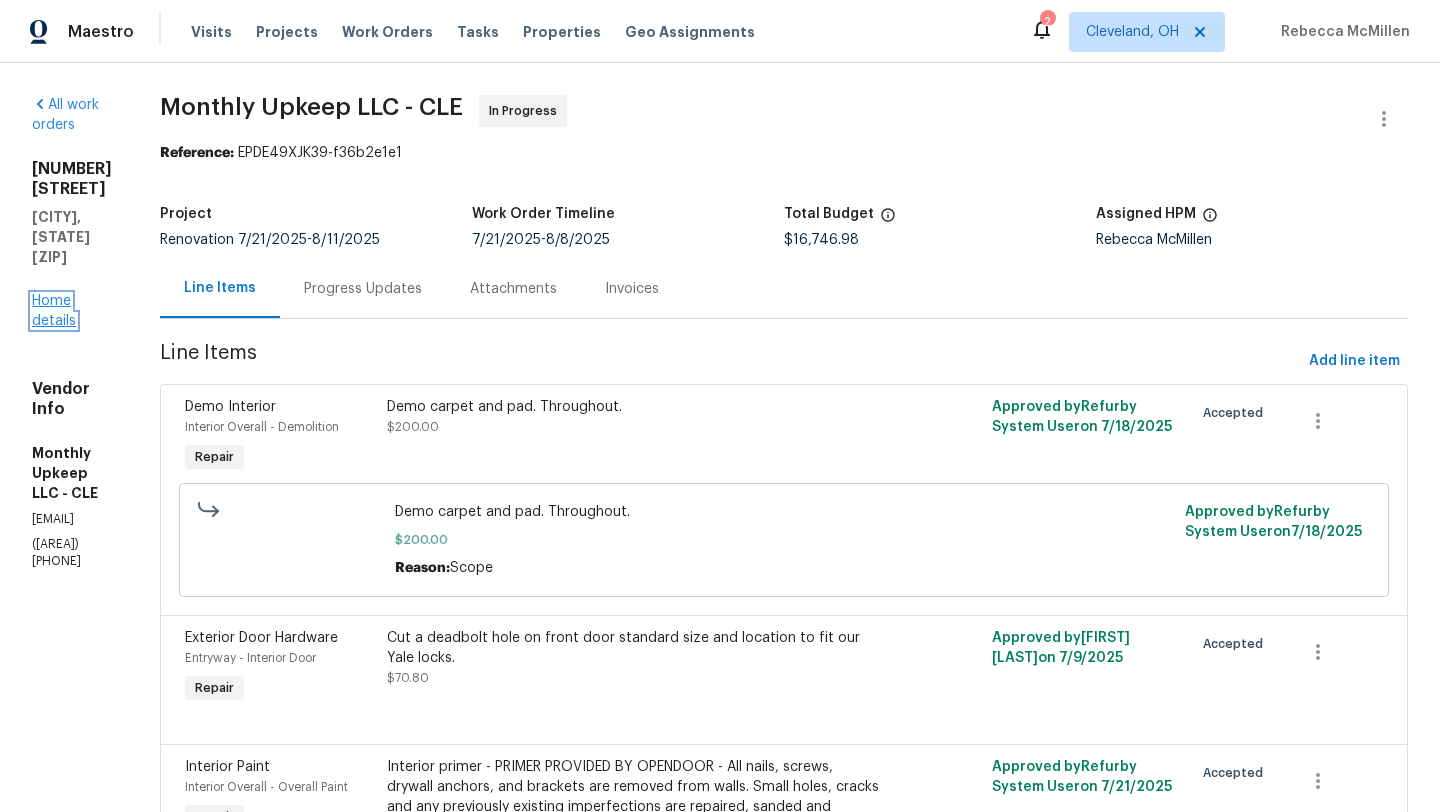 click on "Home details" at bounding box center (54, 311) 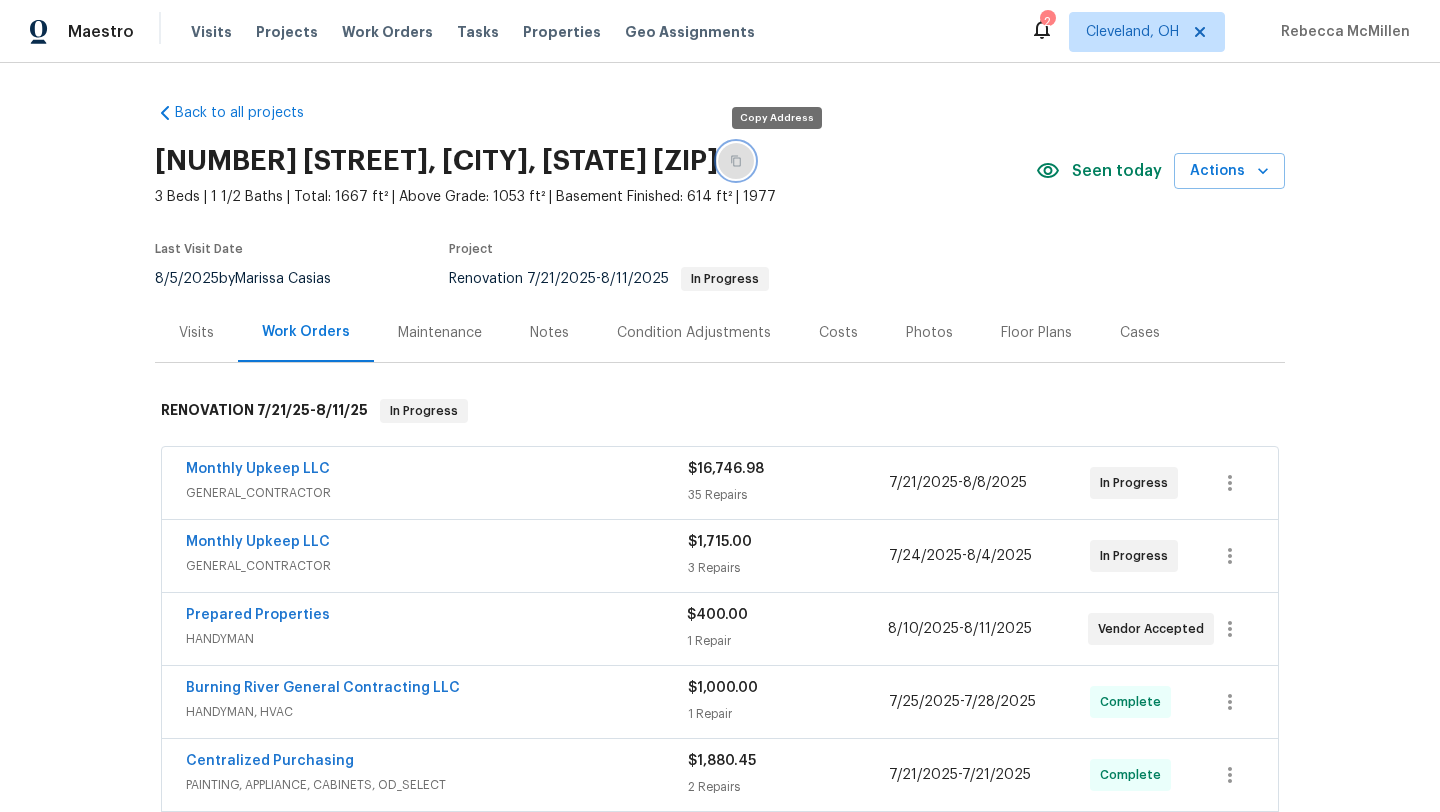 click at bounding box center [736, 161] 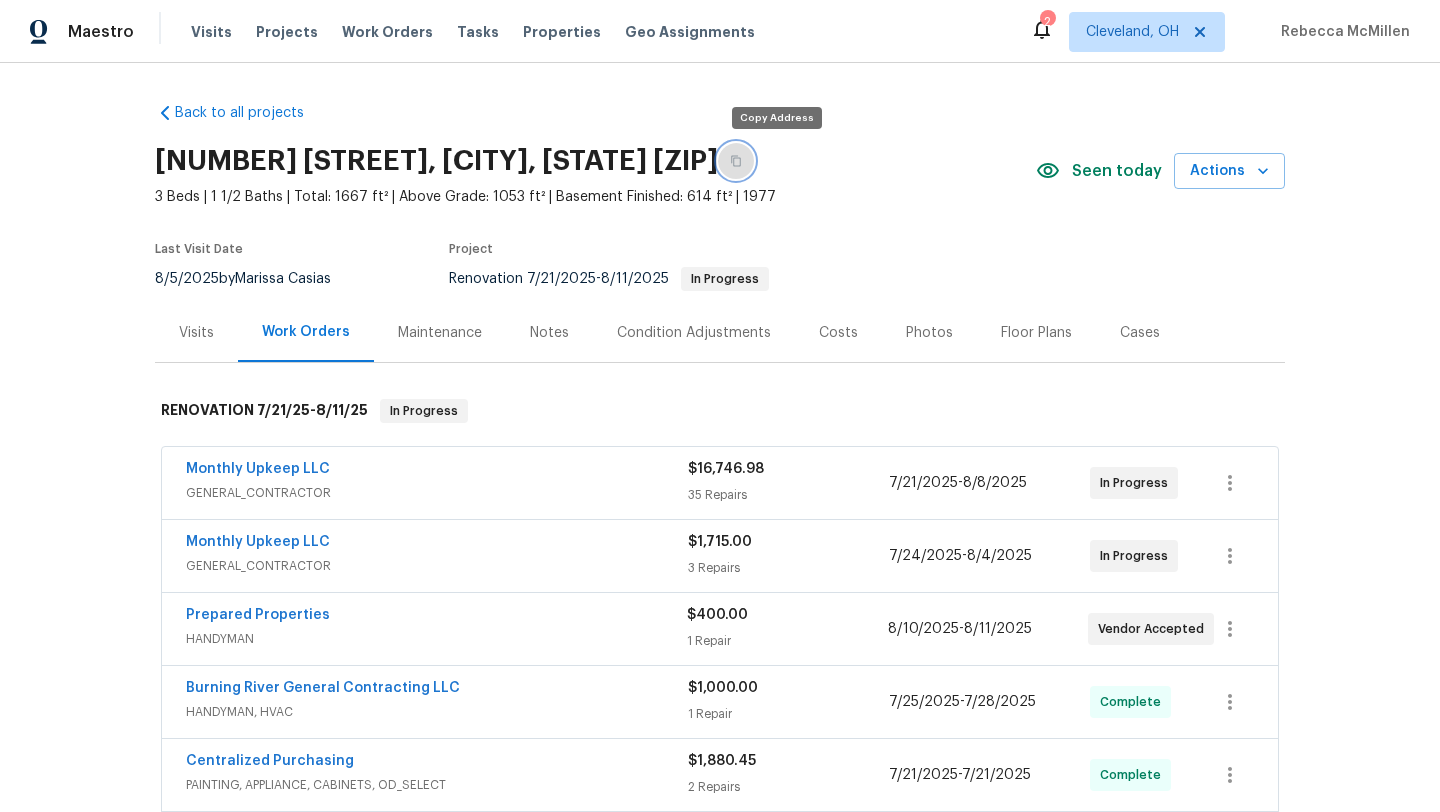 click 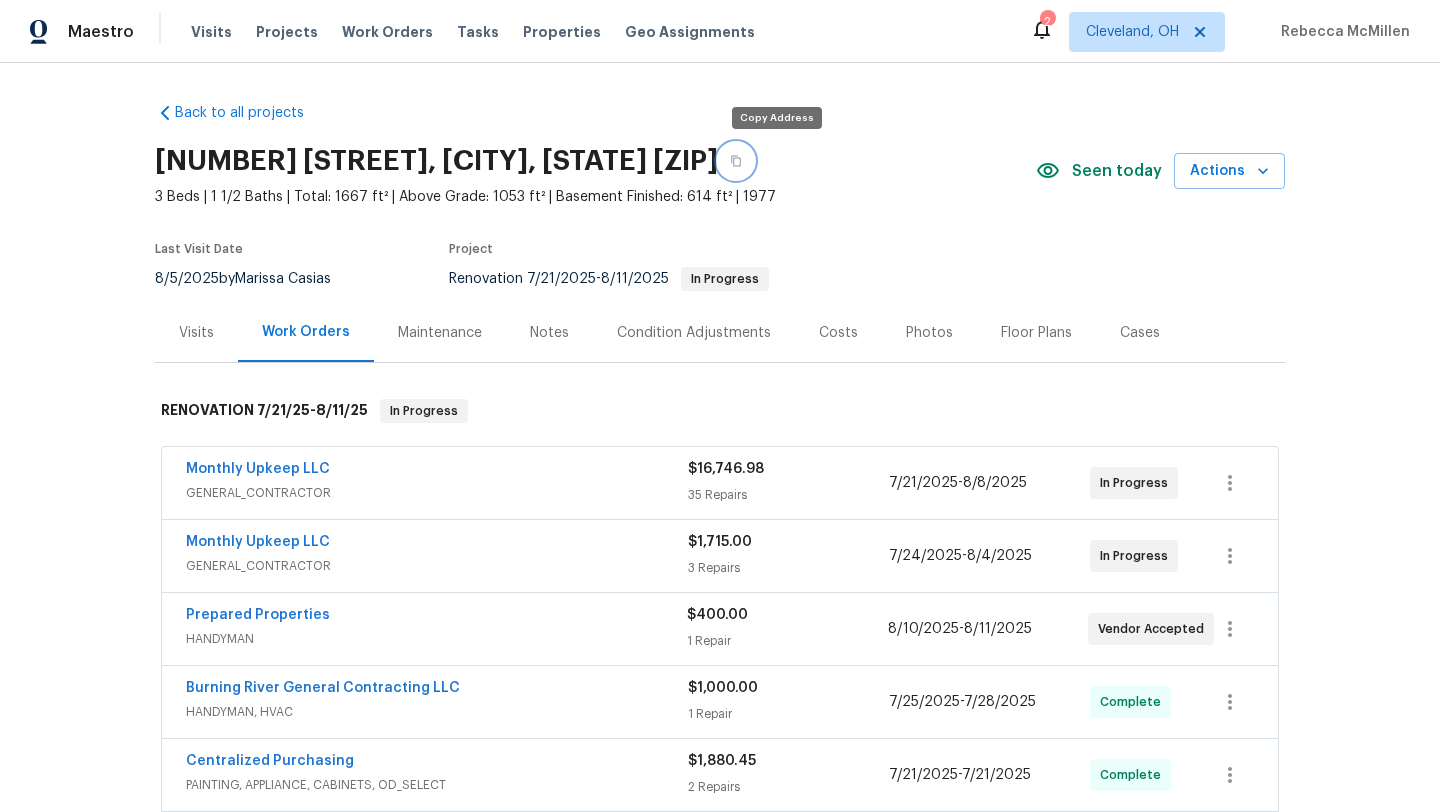 click 